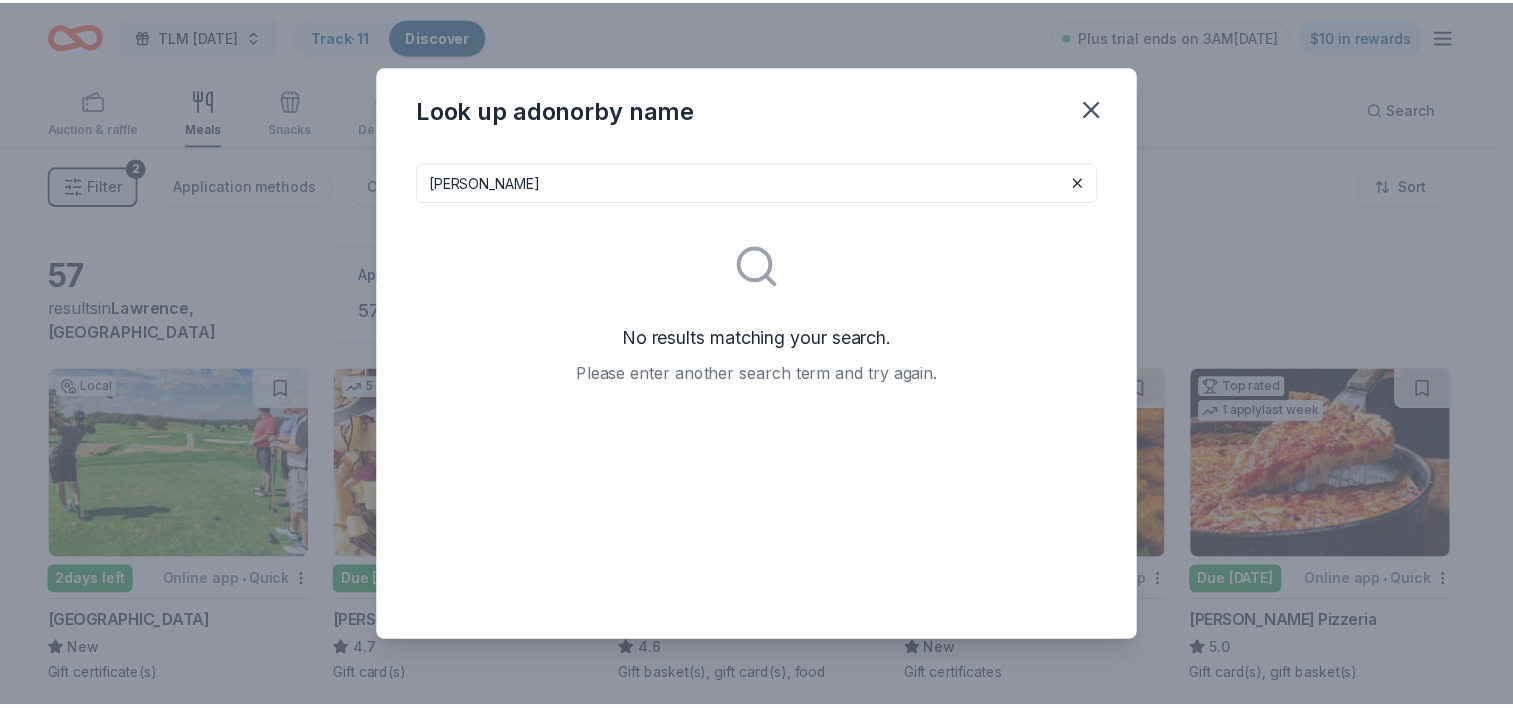 scroll, scrollTop: 0, scrollLeft: 0, axis: both 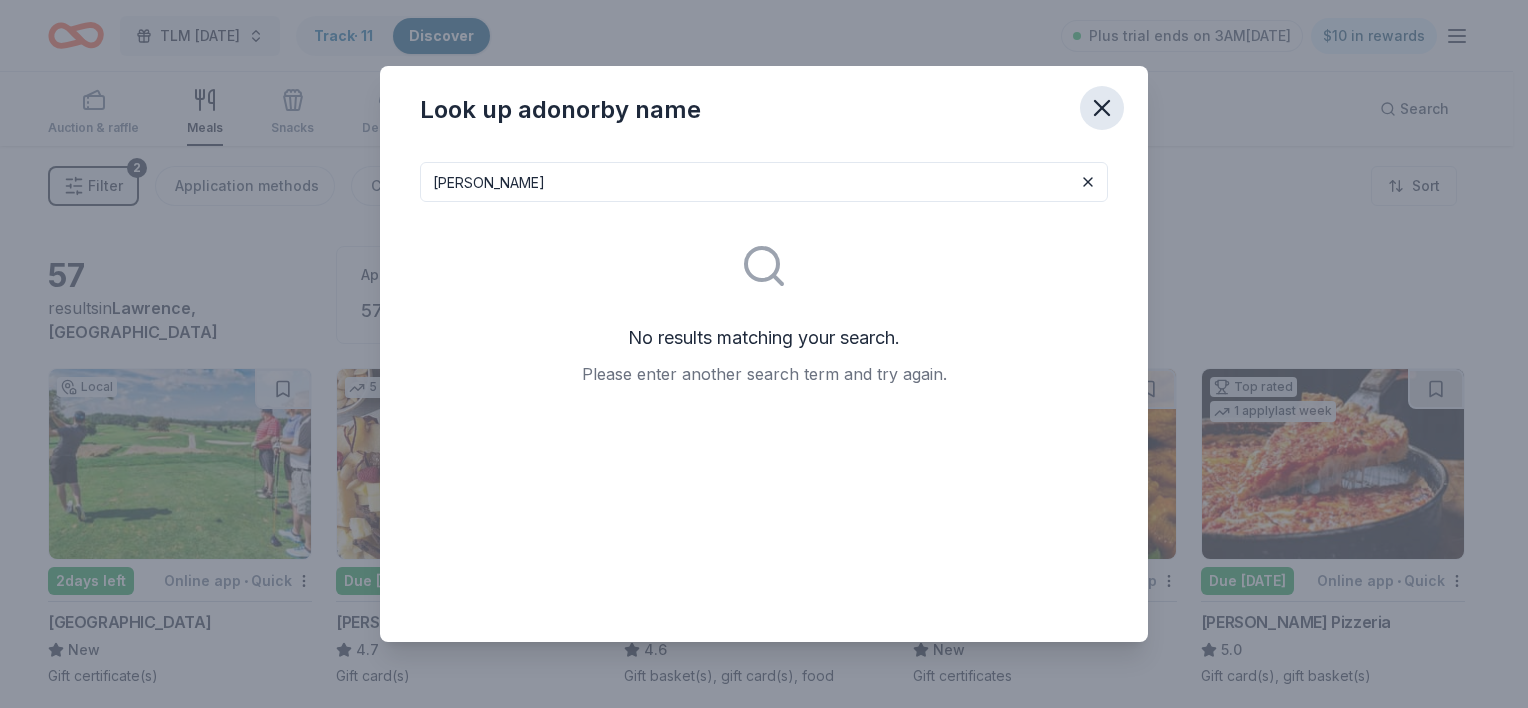 click 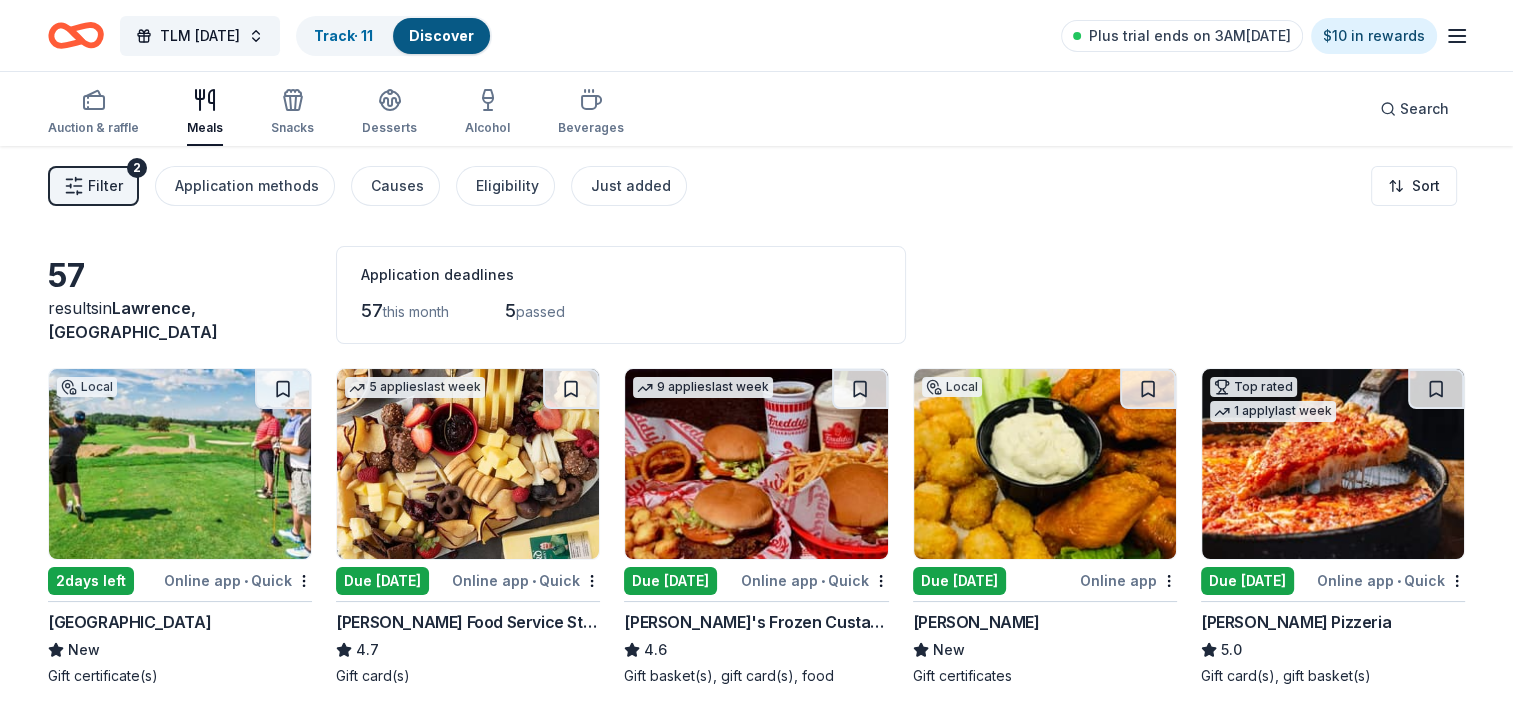 drag, startPoint x: 1512, startPoint y: 170, endPoint x: 1511, endPoint y: 266, distance: 96.00521 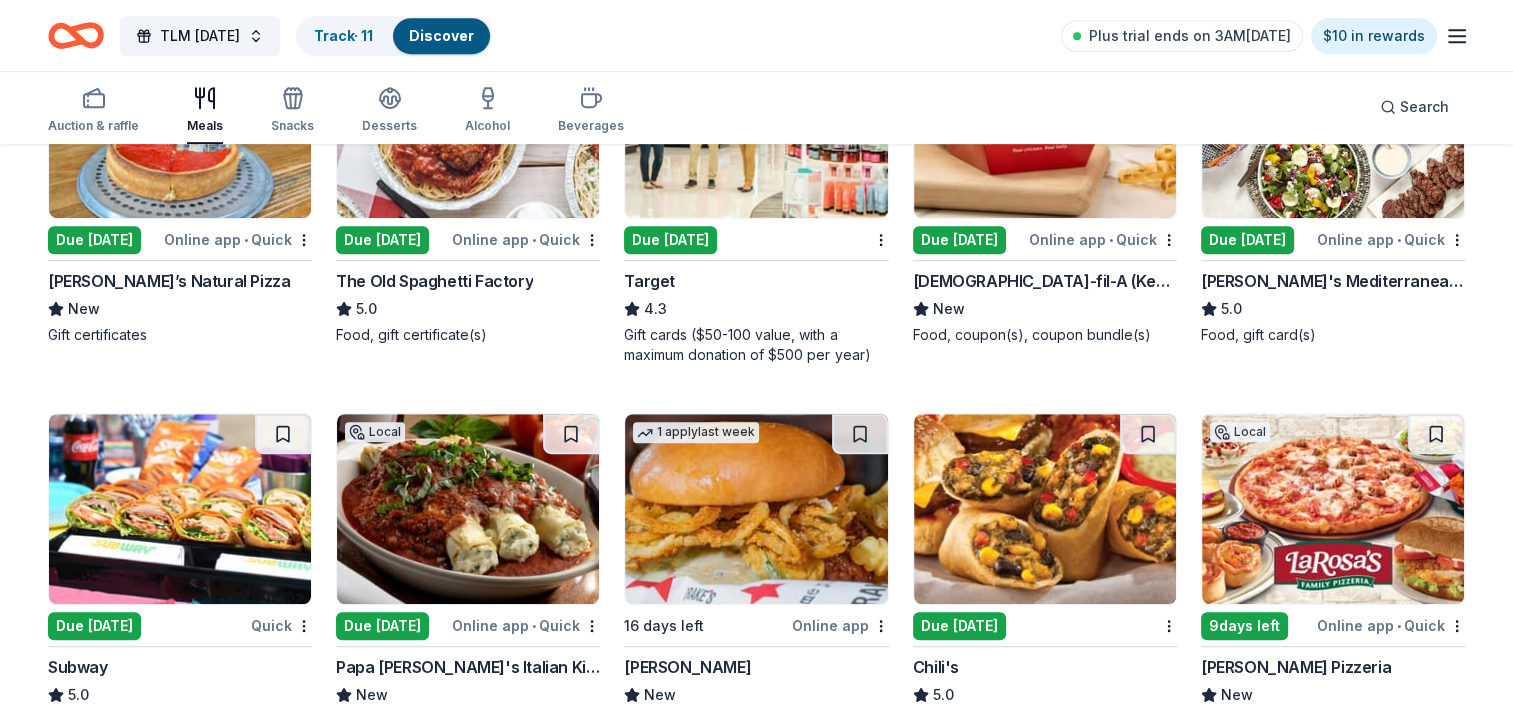 scroll, scrollTop: 1294, scrollLeft: 0, axis: vertical 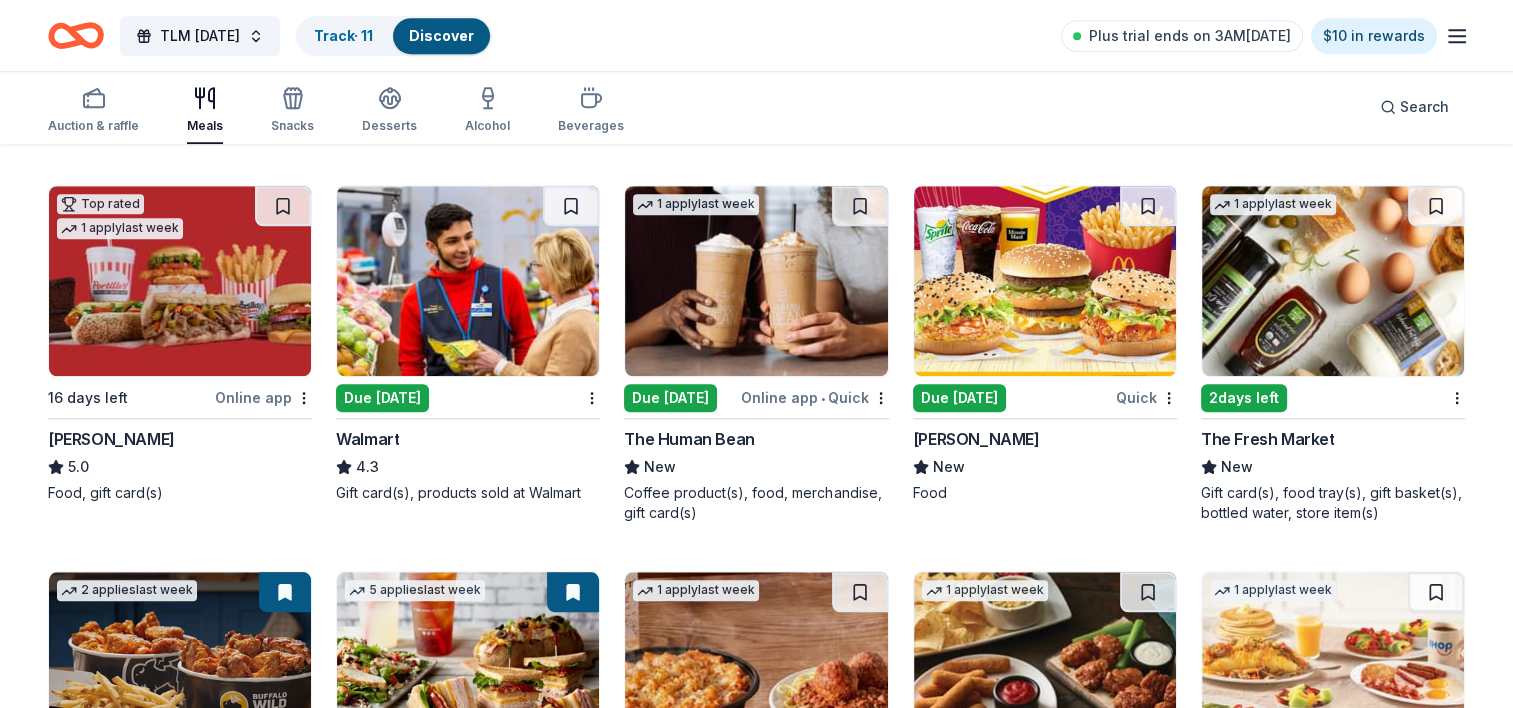 click on "Due [DATE]" at bounding box center (959, 398) 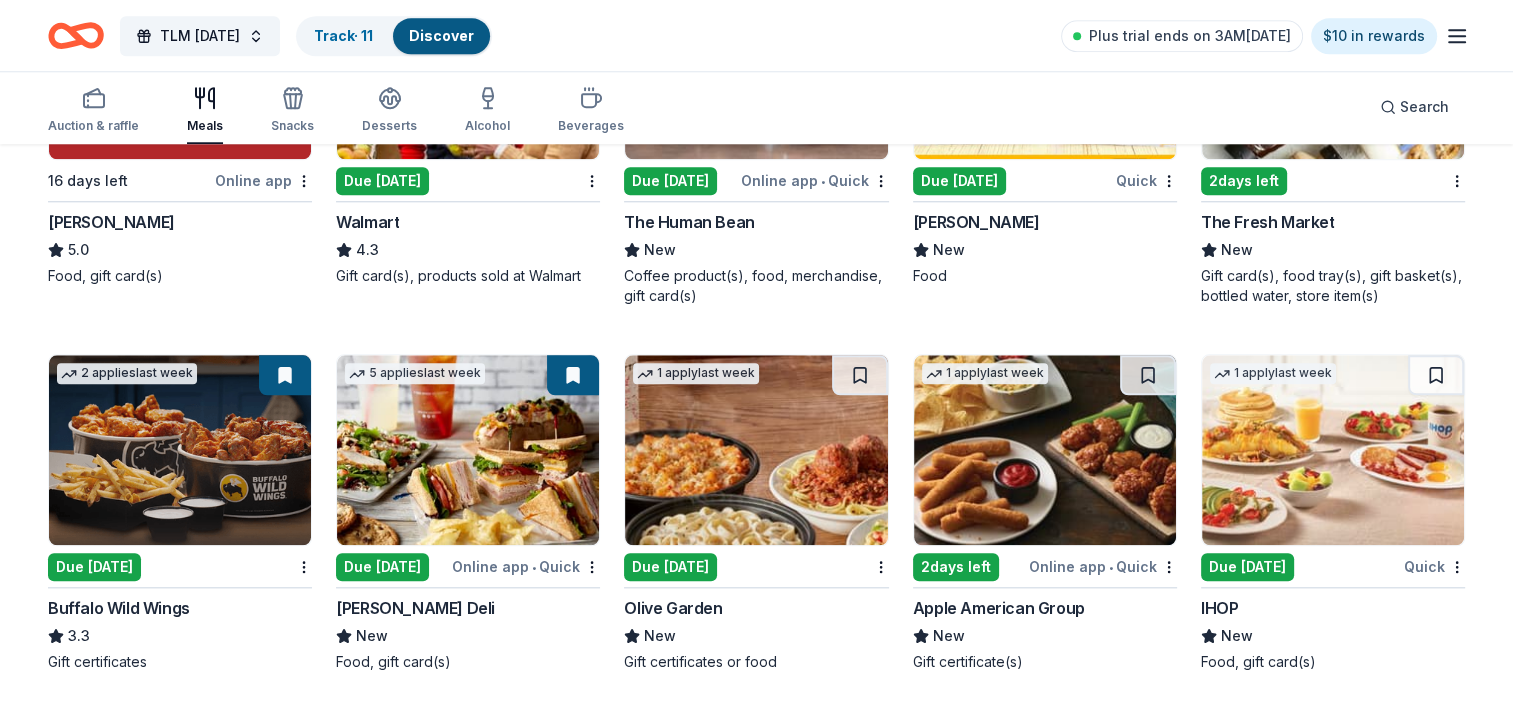scroll, scrollTop: 2017, scrollLeft: 0, axis: vertical 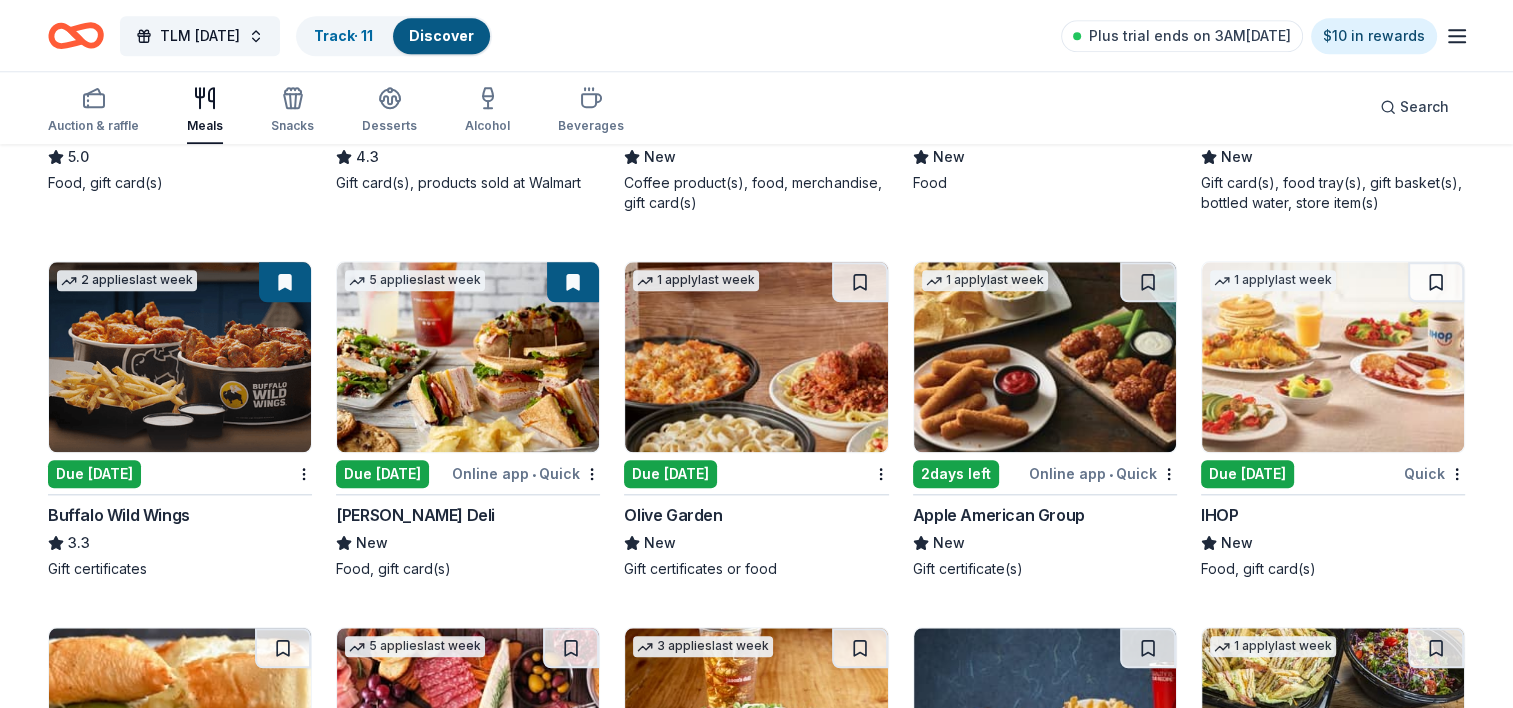 click on "Due [DATE]" at bounding box center (1247, 474) 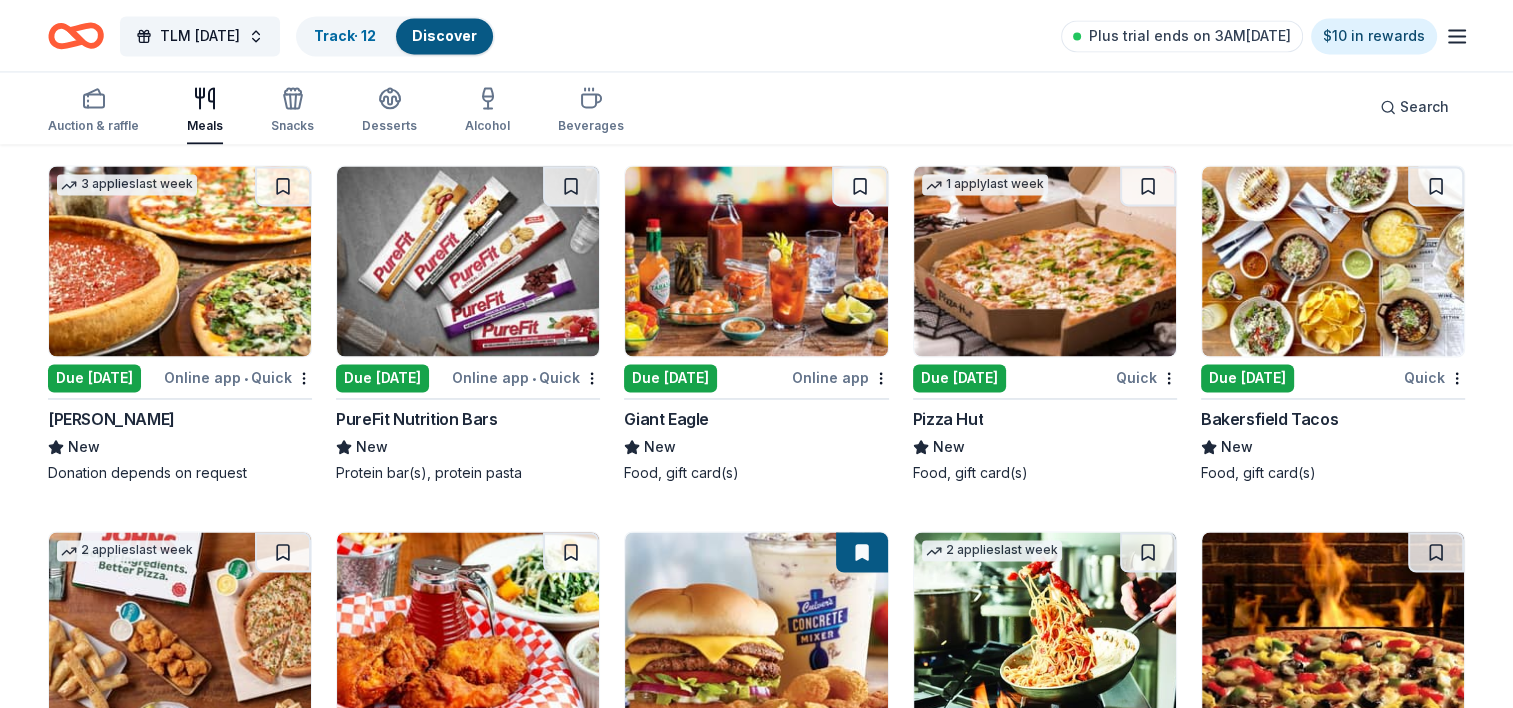 scroll, scrollTop: 3508, scrollLeft: 0, axis: vertical 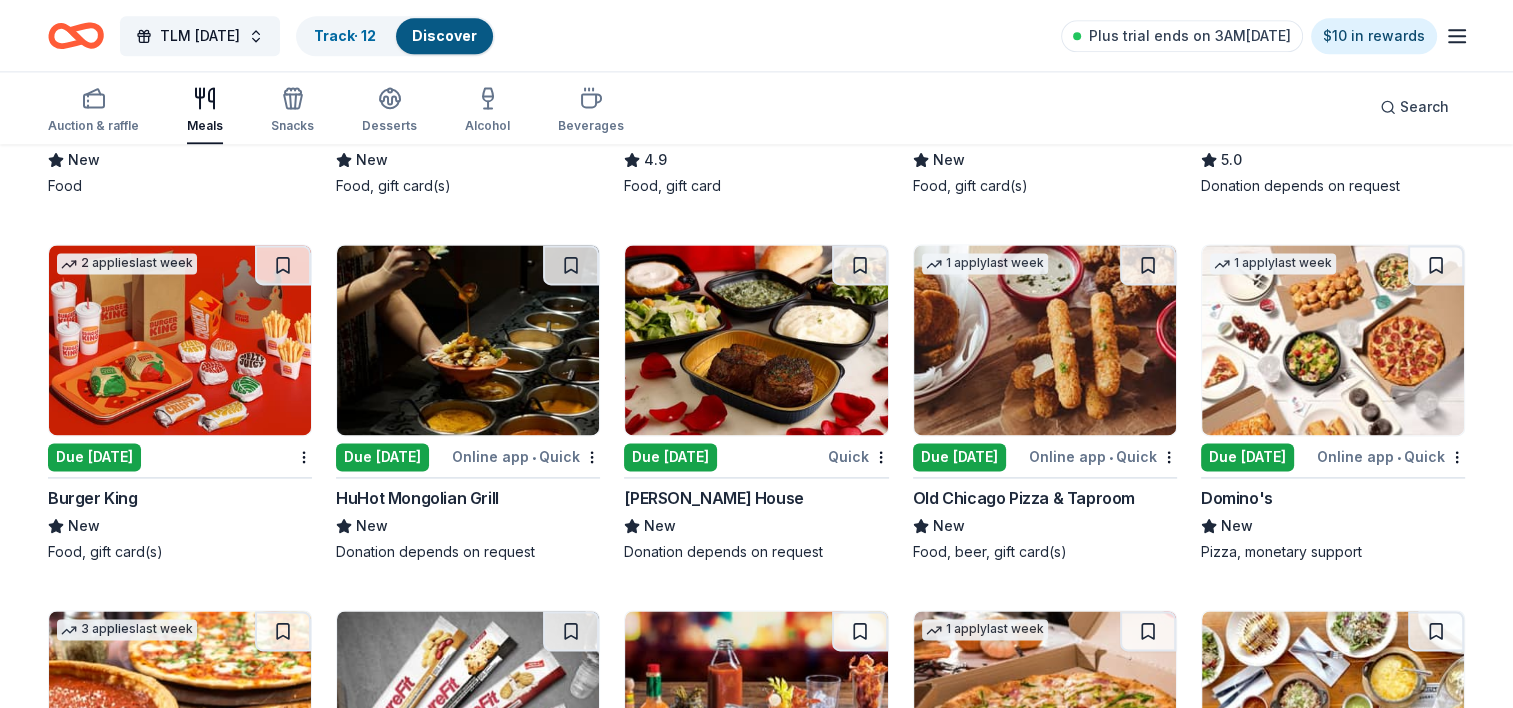 click on "Due [DATE]" at bounding box center (94, 457) 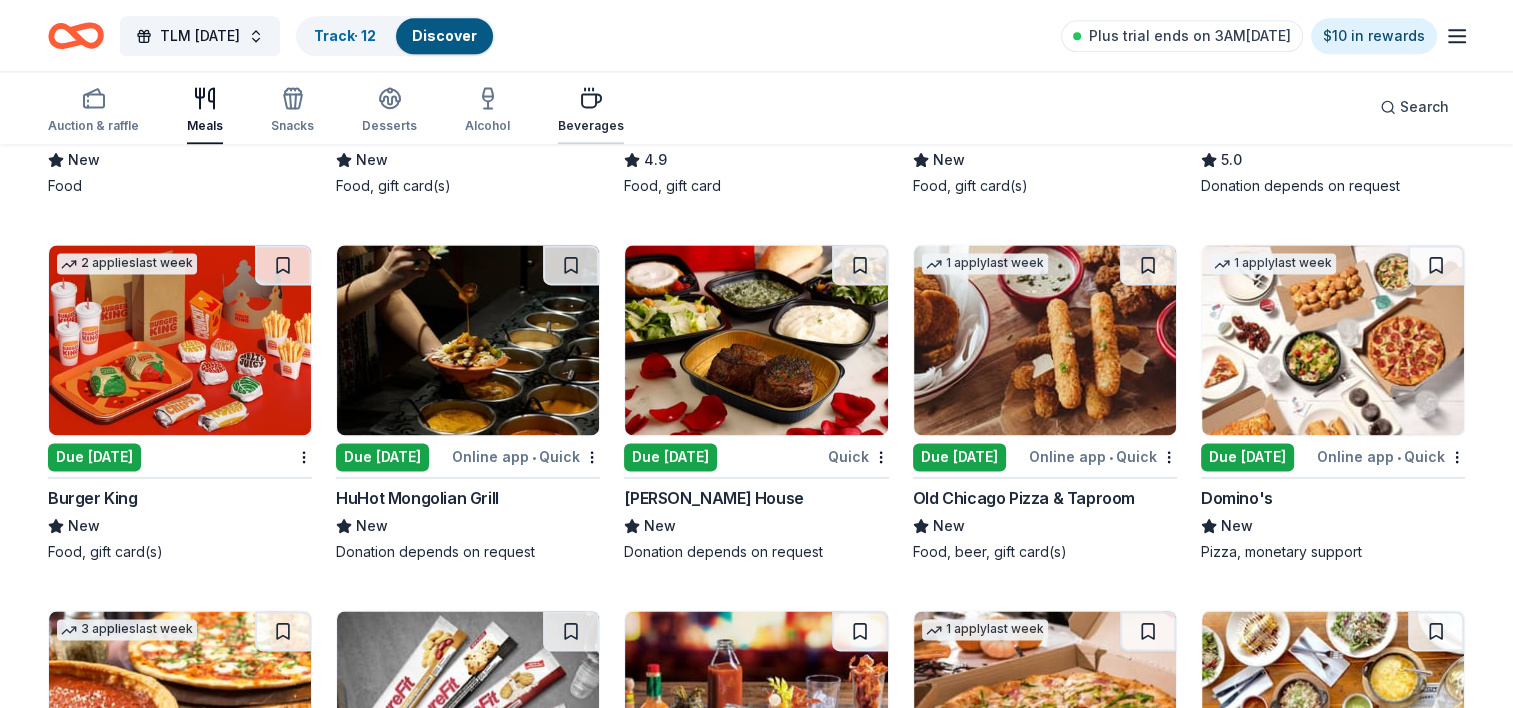 click on "Beverages" at bounding box center [591, 126] 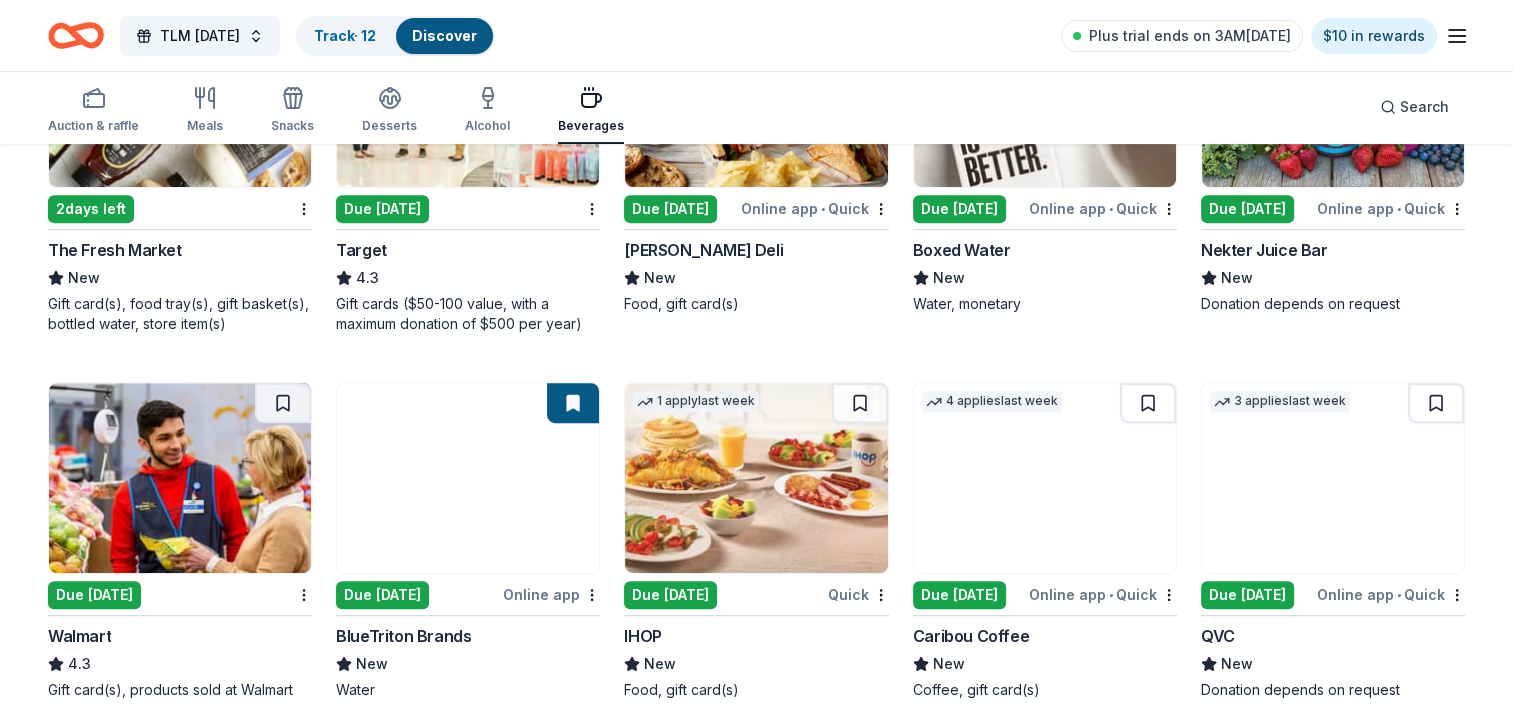 scroll, scrollTop: 767, scrollLeft: 0, axis: vertical 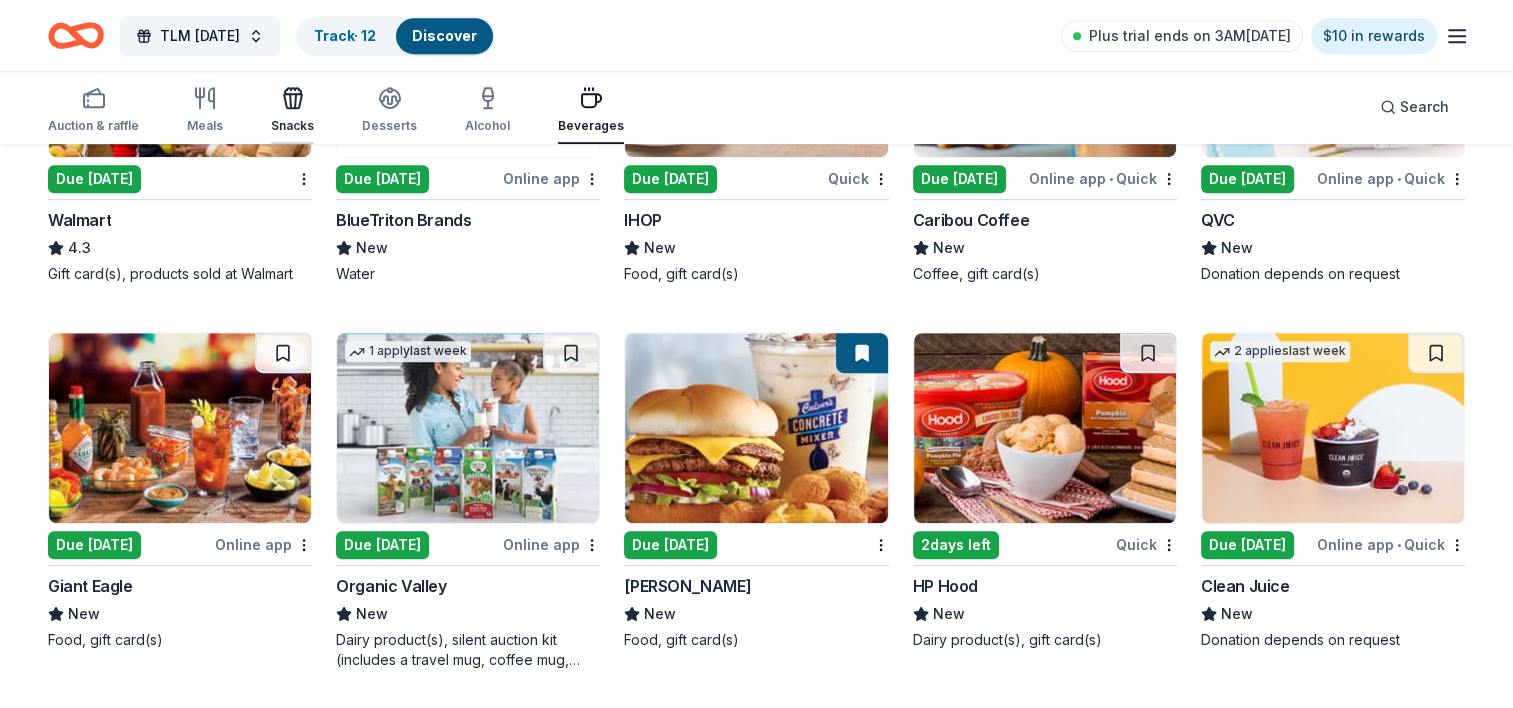 click on "Snacks" at bounding box center (292, 126) 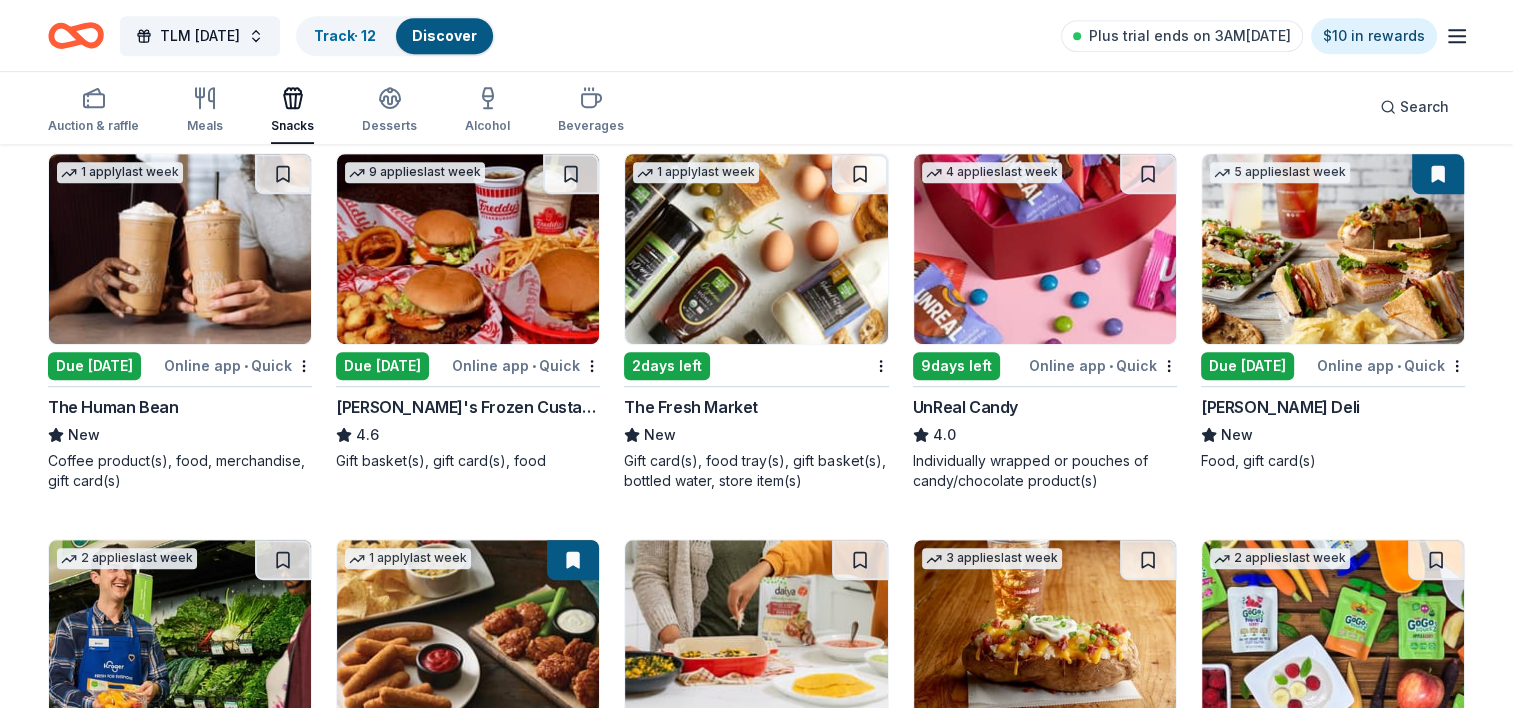 scroll, scrollTop: 964, scrollLeft: 0, axis: vertical 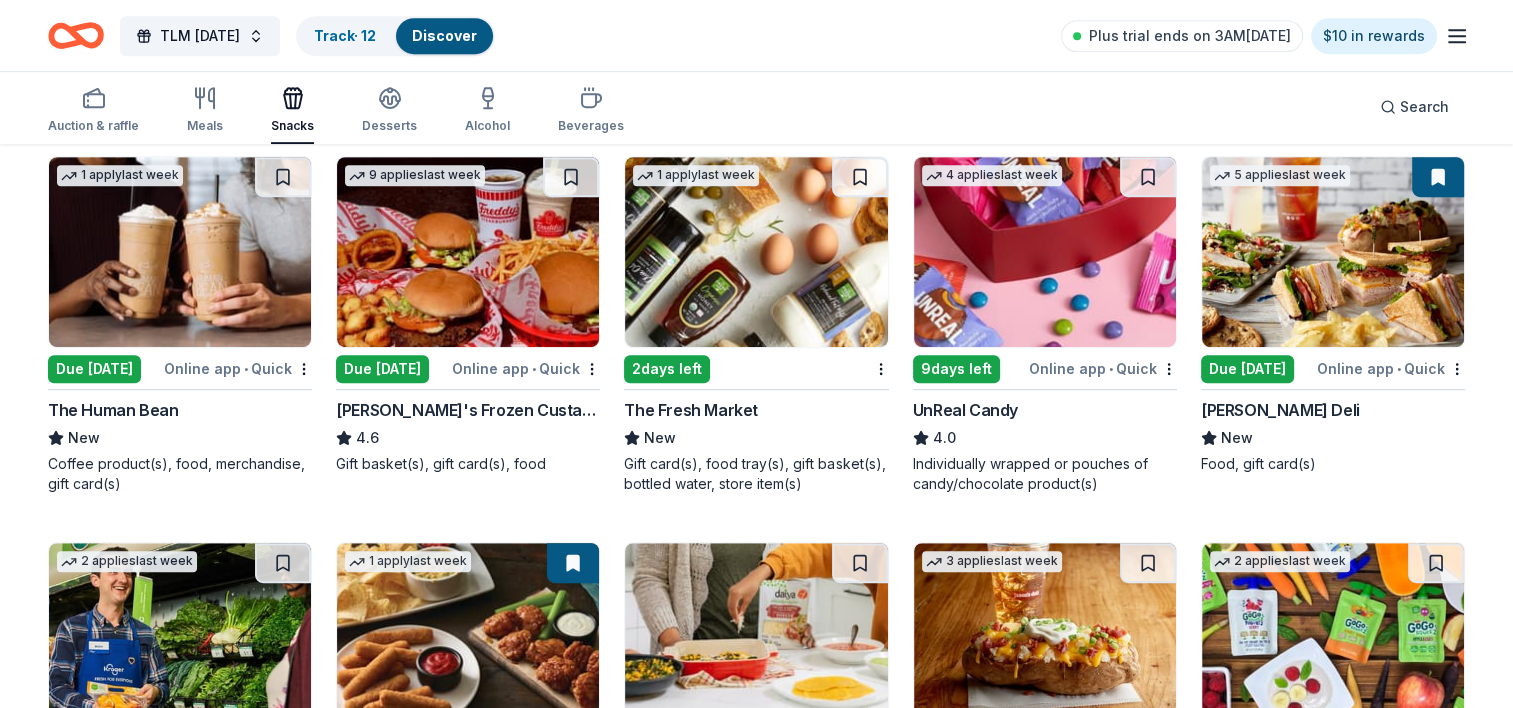 click on "Due [DATE]" at bounding box center (382, 369) 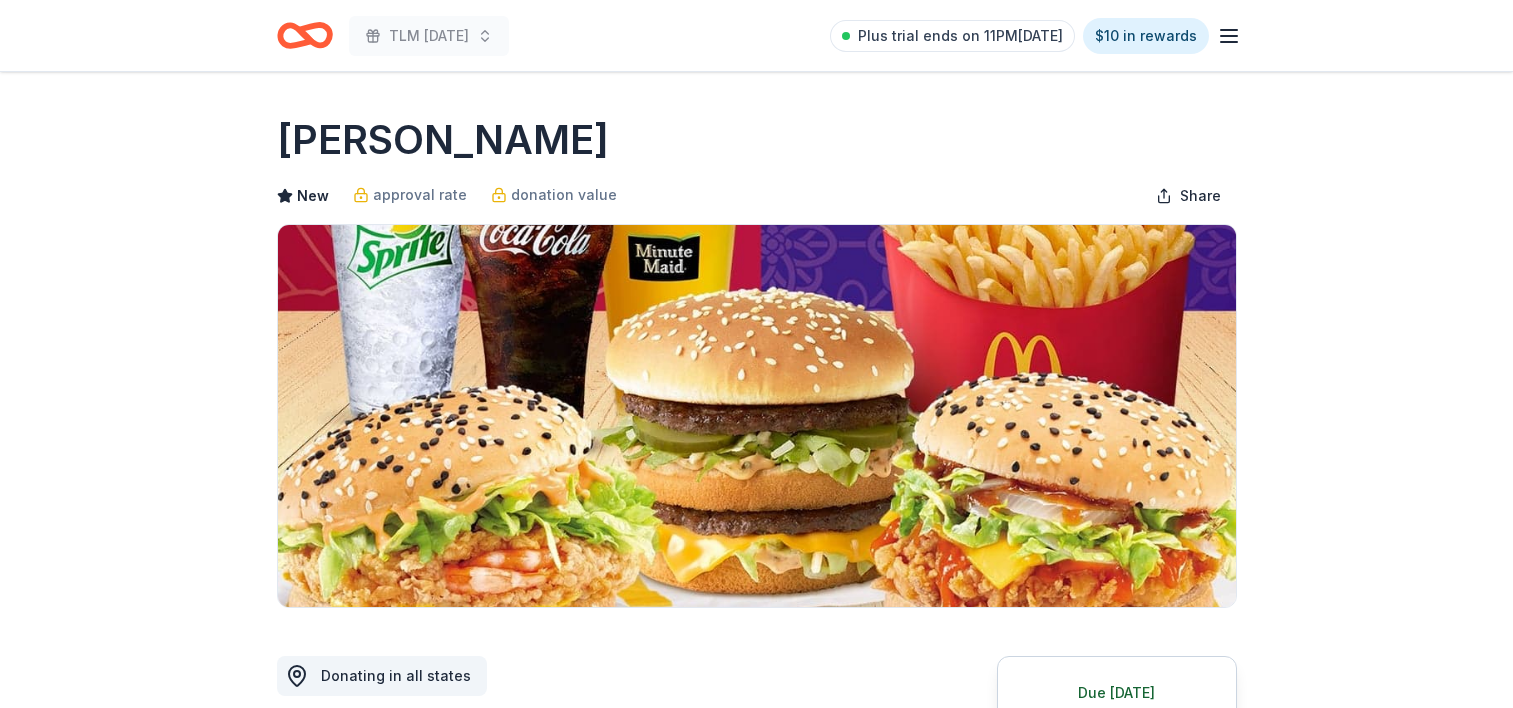 scroll, scrollTop: 0, scrollLeft: 0, axis: both 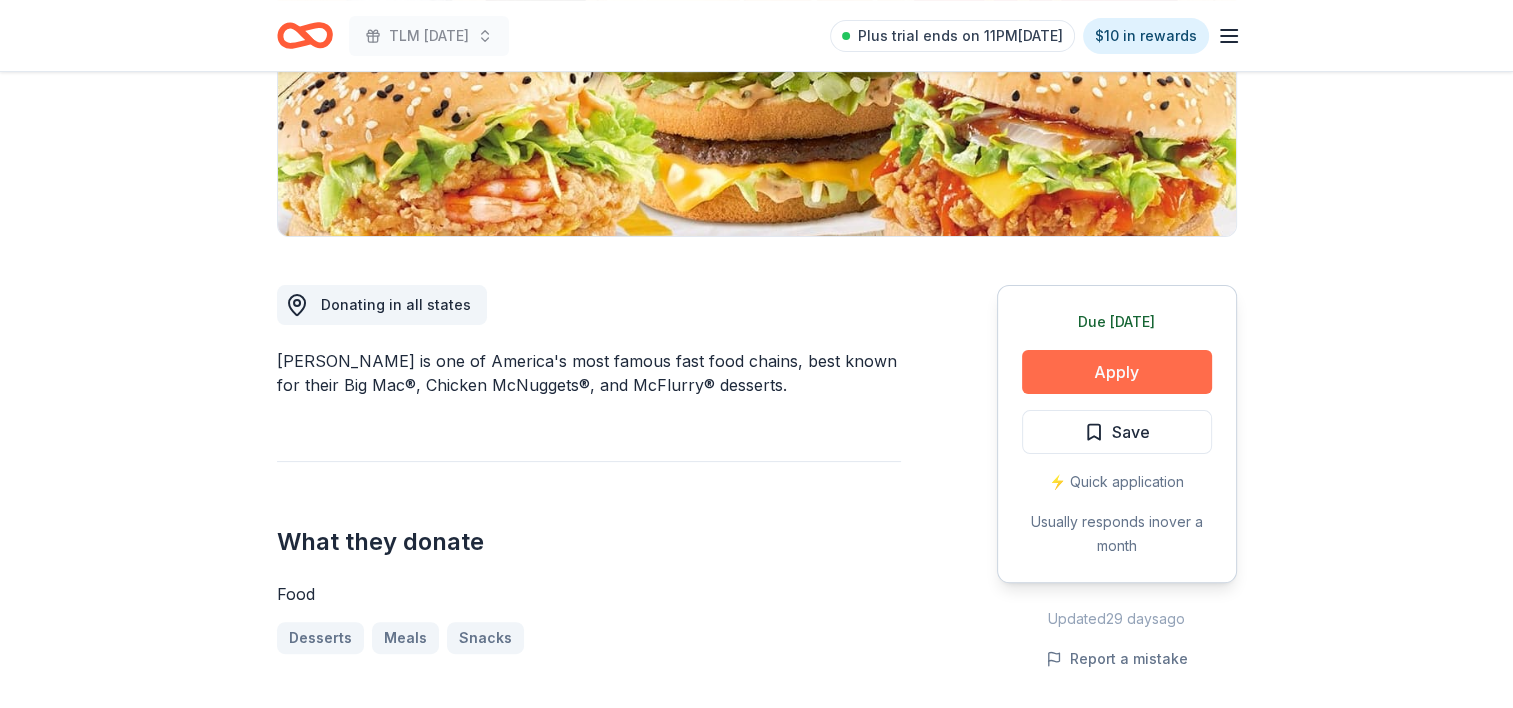 click on "Apply" at bounding box center (1117, 372) 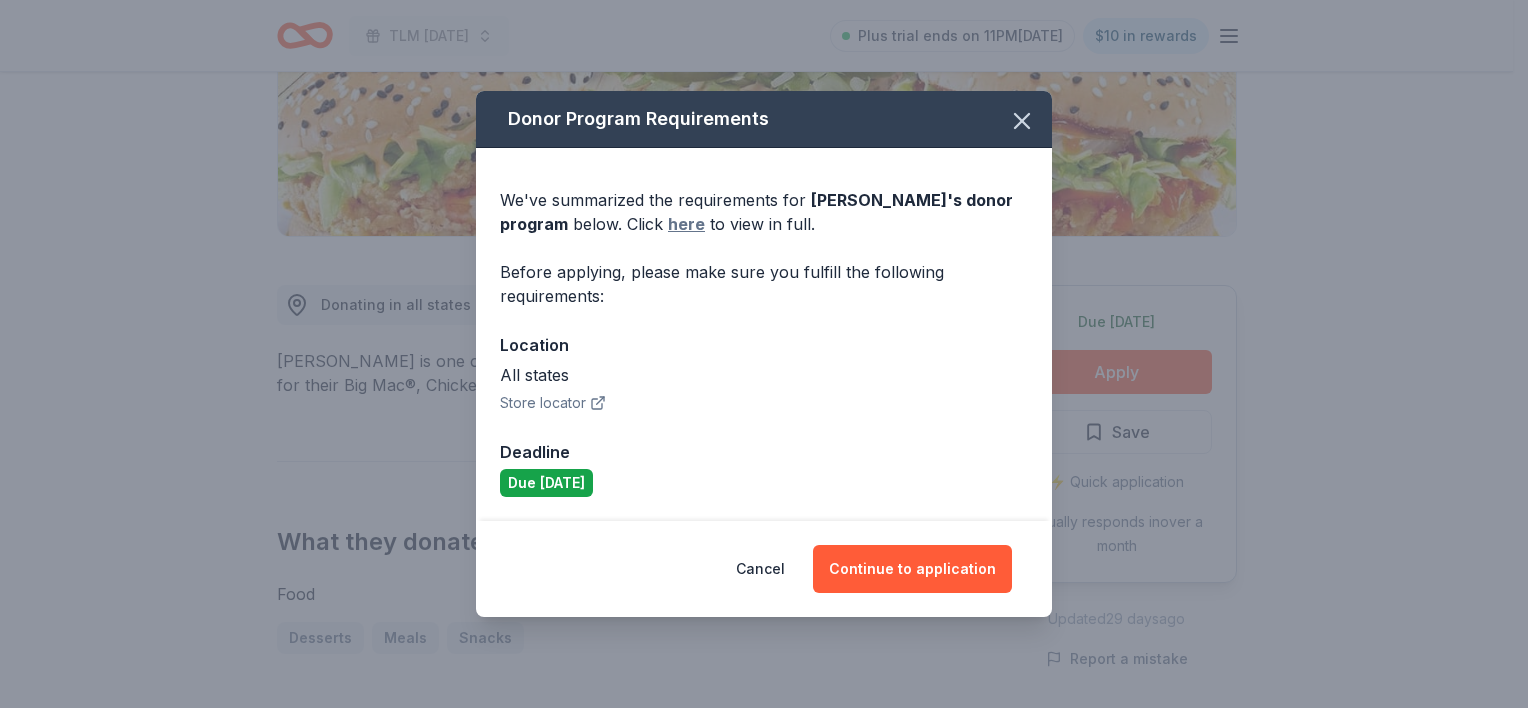 click on "here" at bounding box center (686, 224) 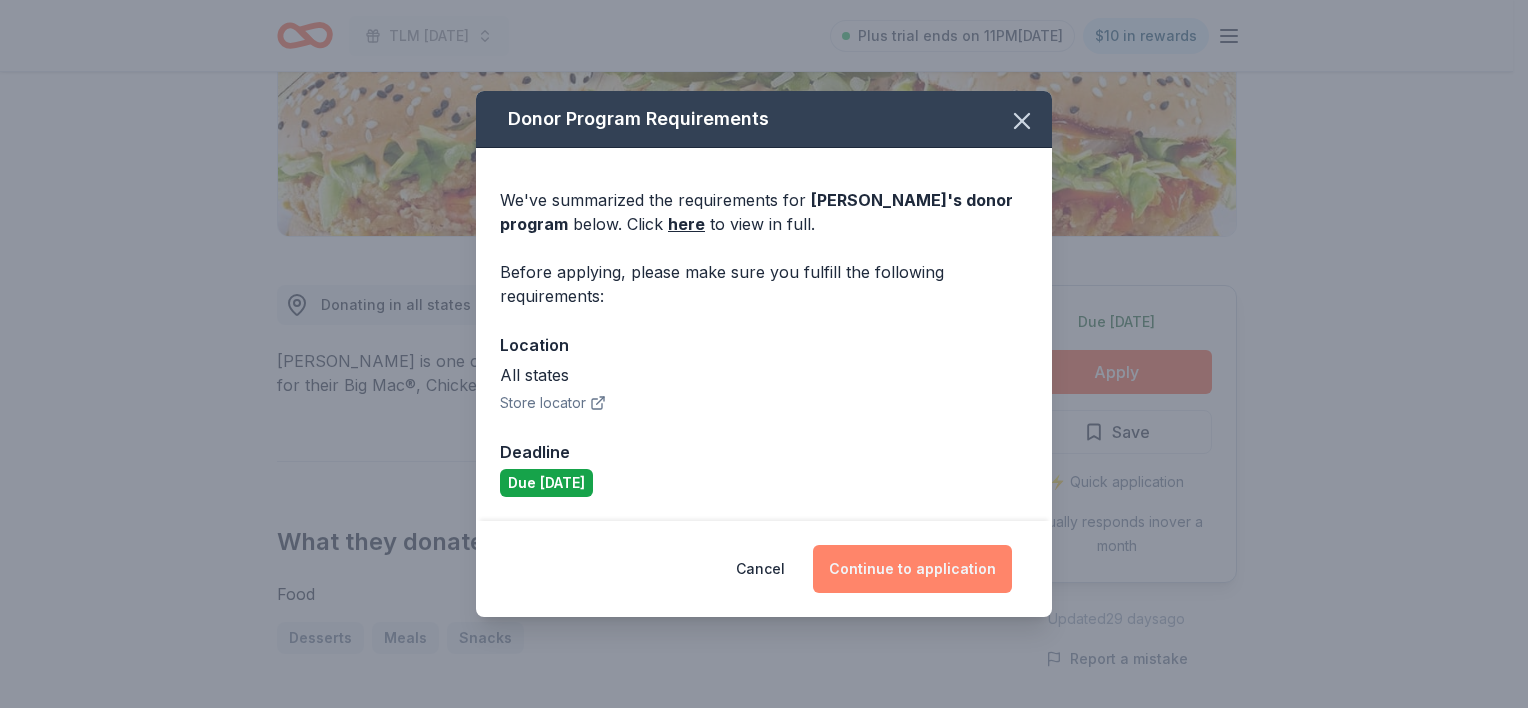 click on "Continue to application" at bounding box center (912, 569) 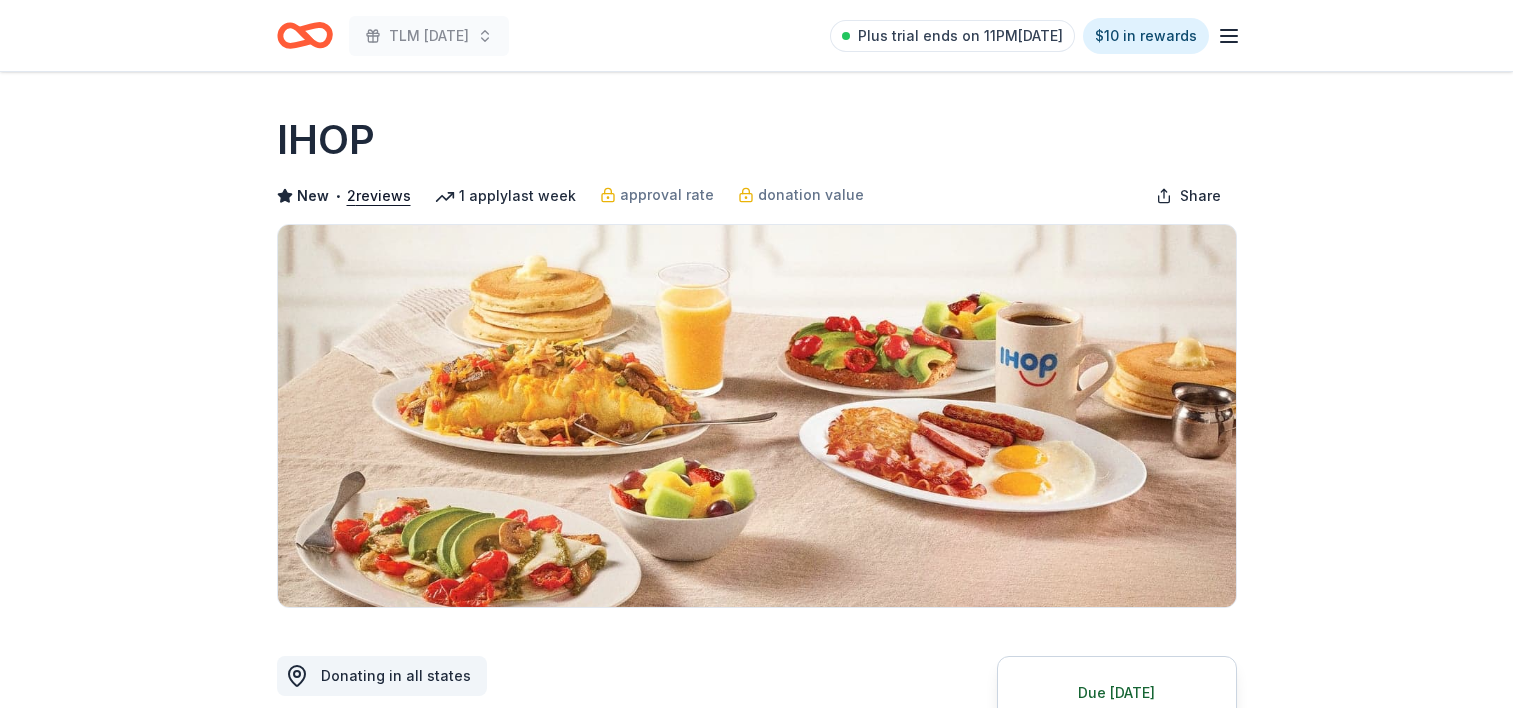 scroll, scrollTop: 0, scrollLeft: 0, axis: both 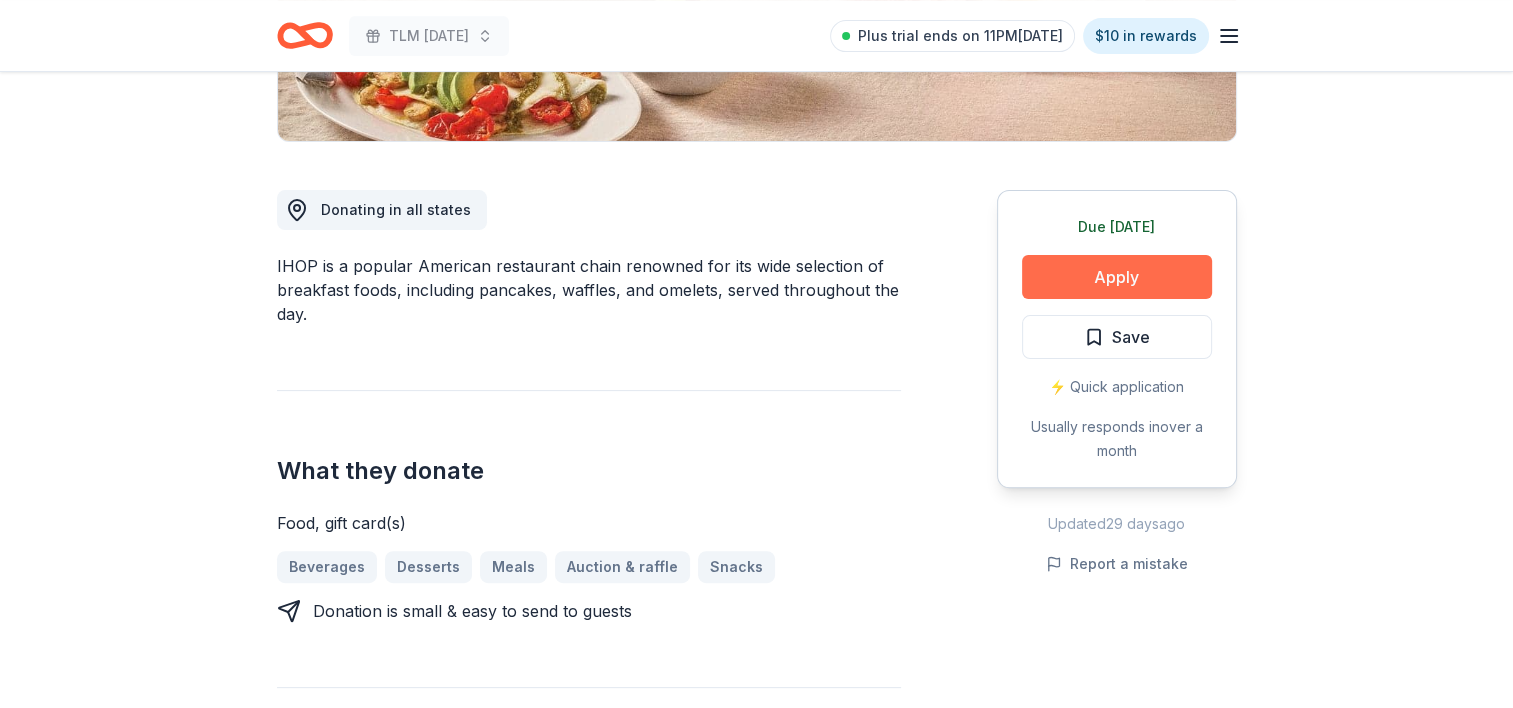 click on "Apply" at bounding box center [1117, 277] 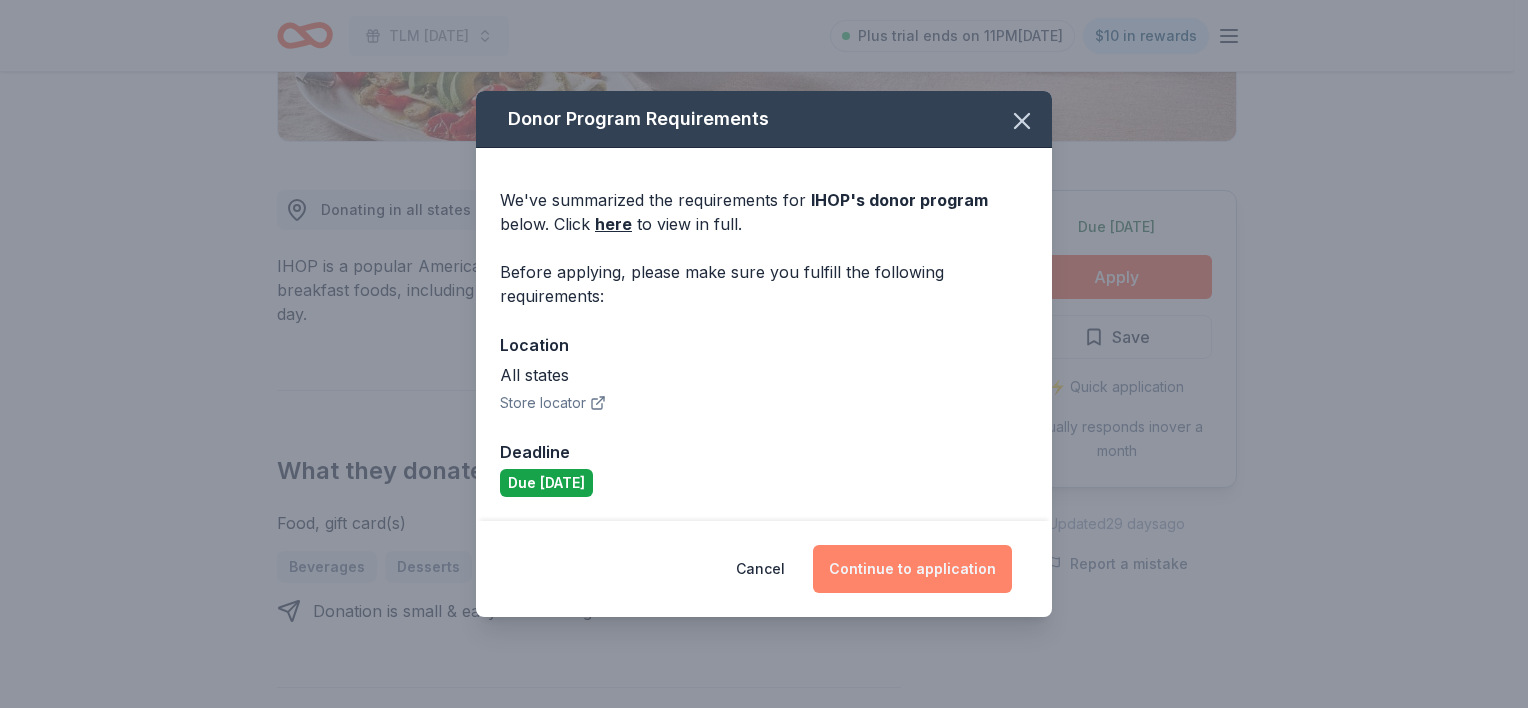 click on "Continue to application" at bounding box center (912, 569) 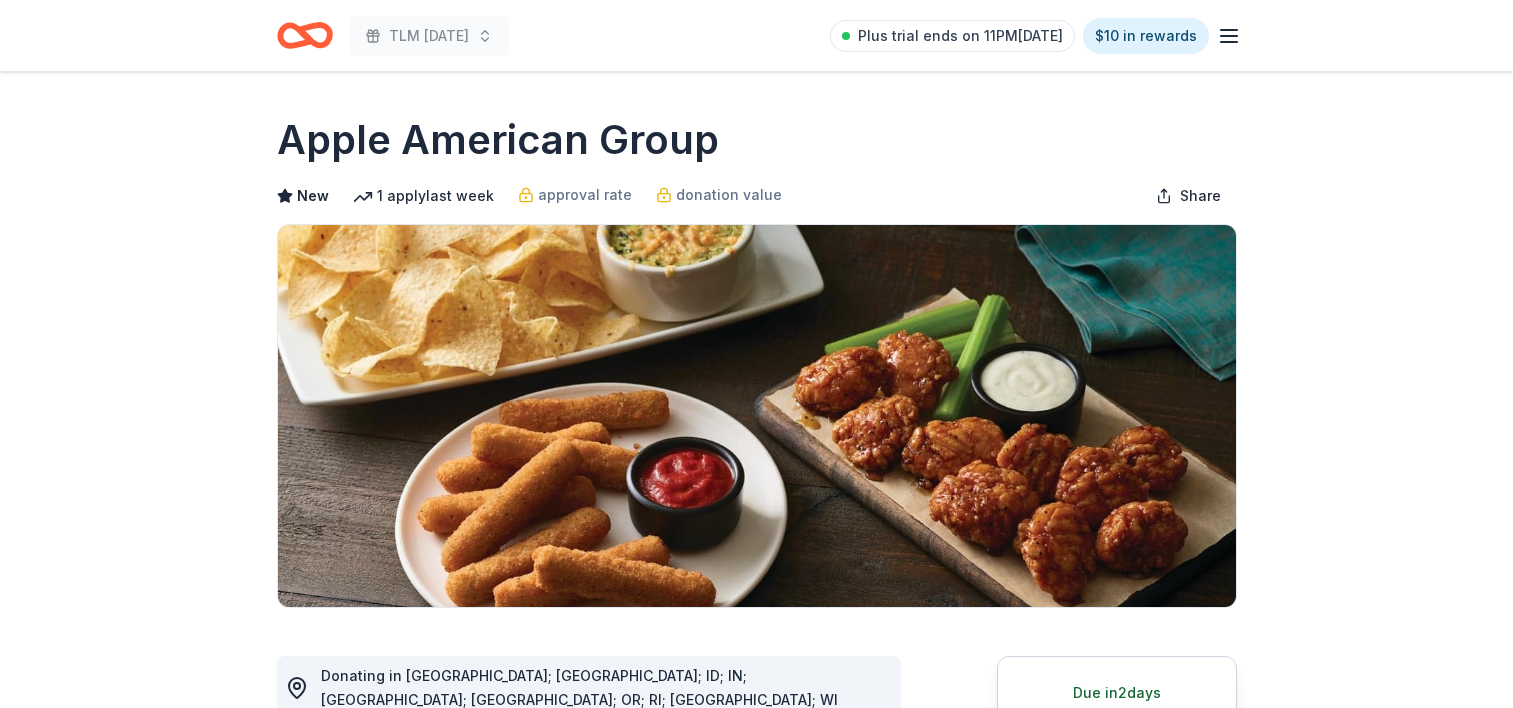 scroll, scrollTop: 0, scrollLeft: 0, axis: both 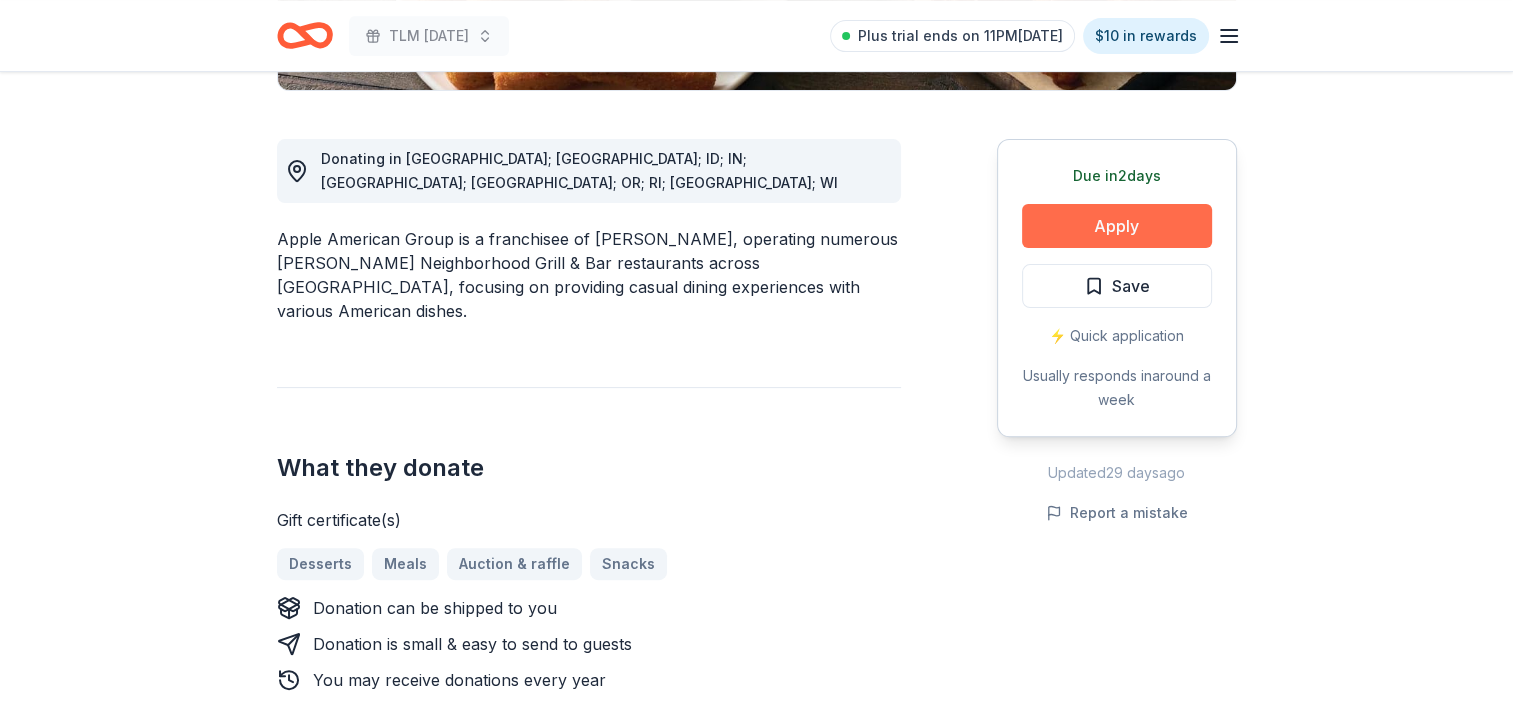 click on "Apply" at bounding box center (1117, 226) 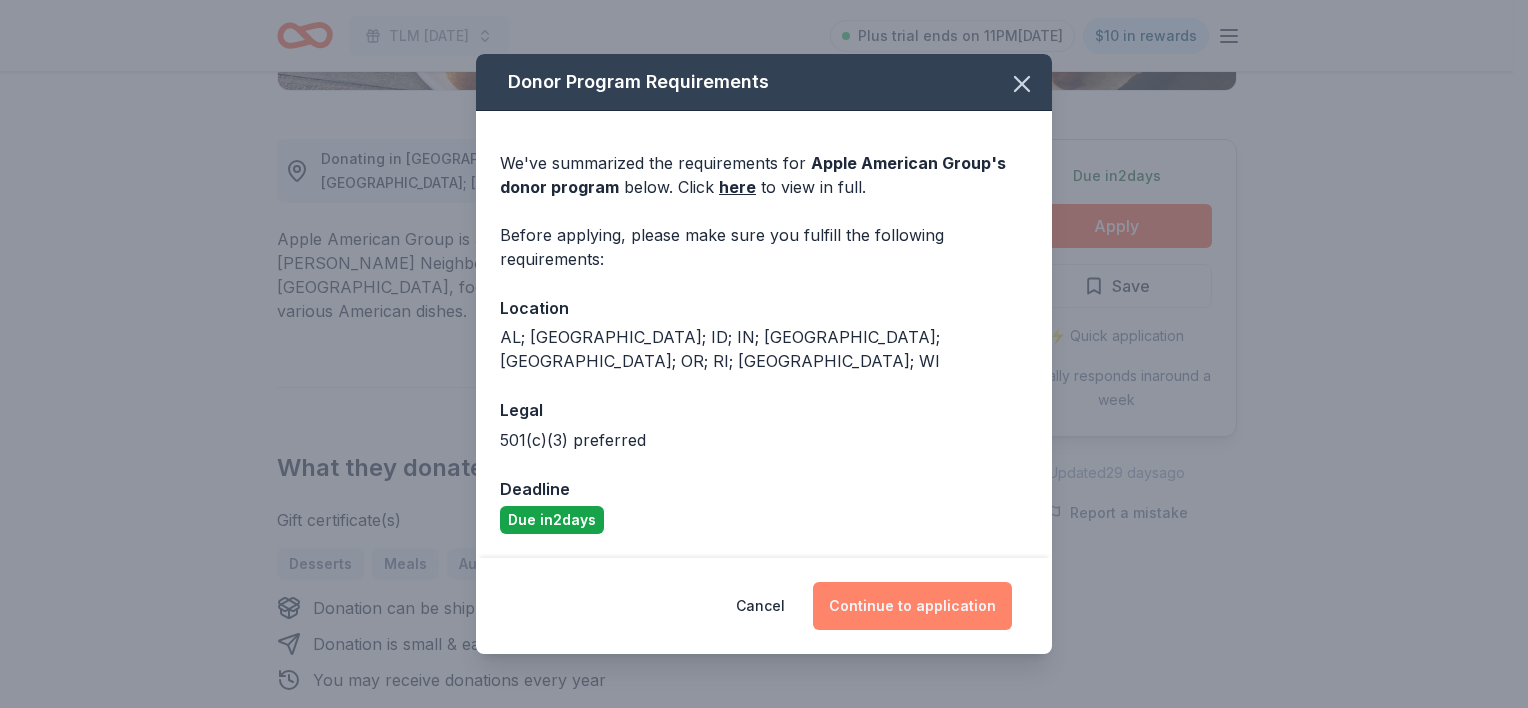 click on "Continue to application" at bounding box center [912, 606] 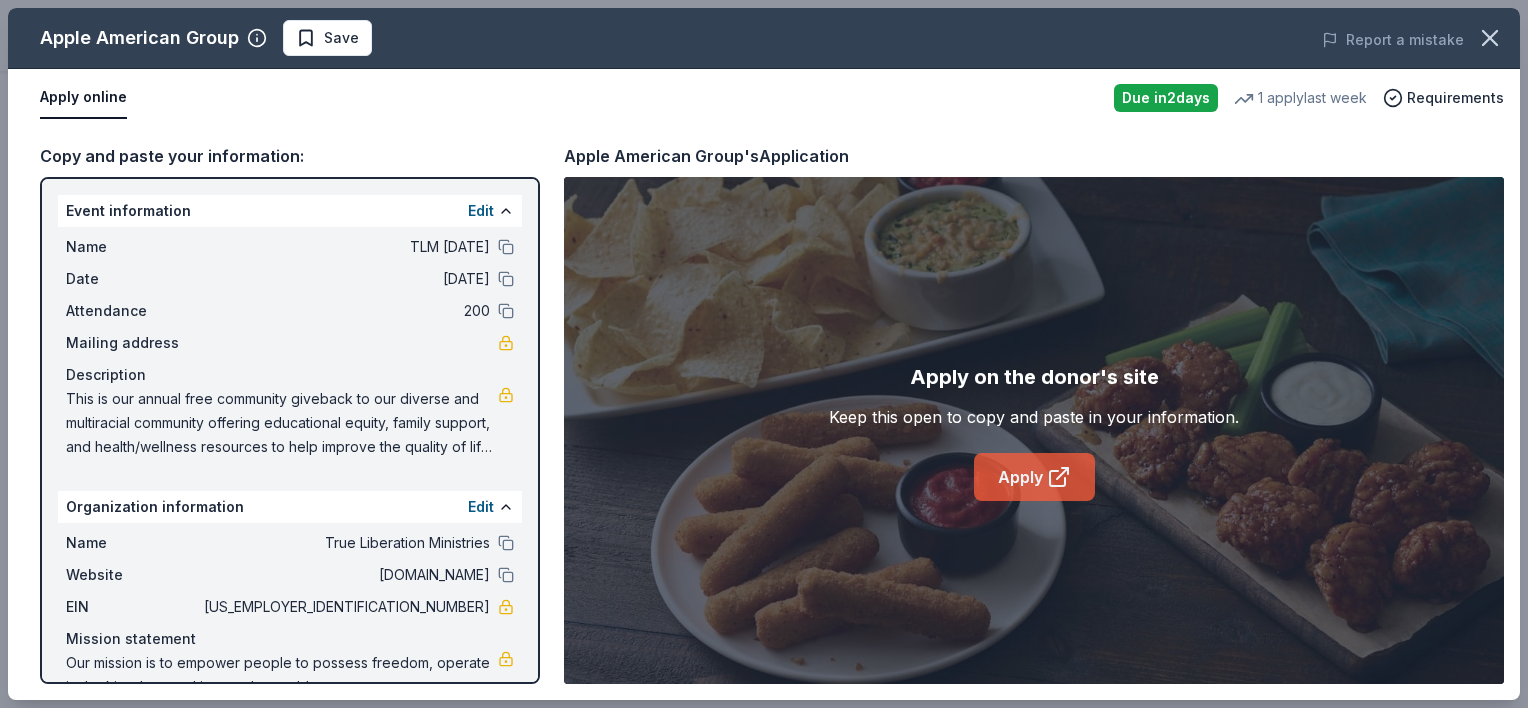 click on "Apply" at bounding box center [1034, 477] 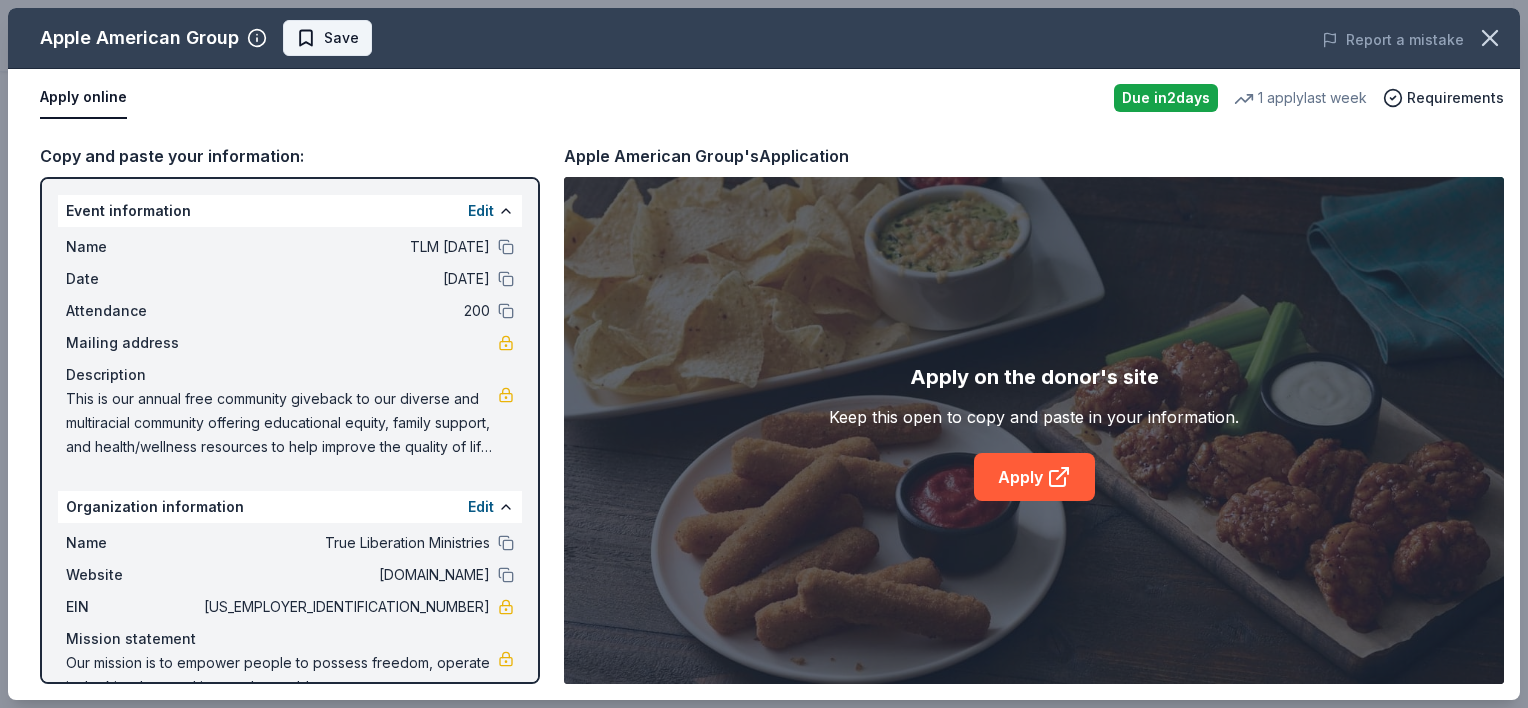 click on "Save" at bounding box center (327, 38) 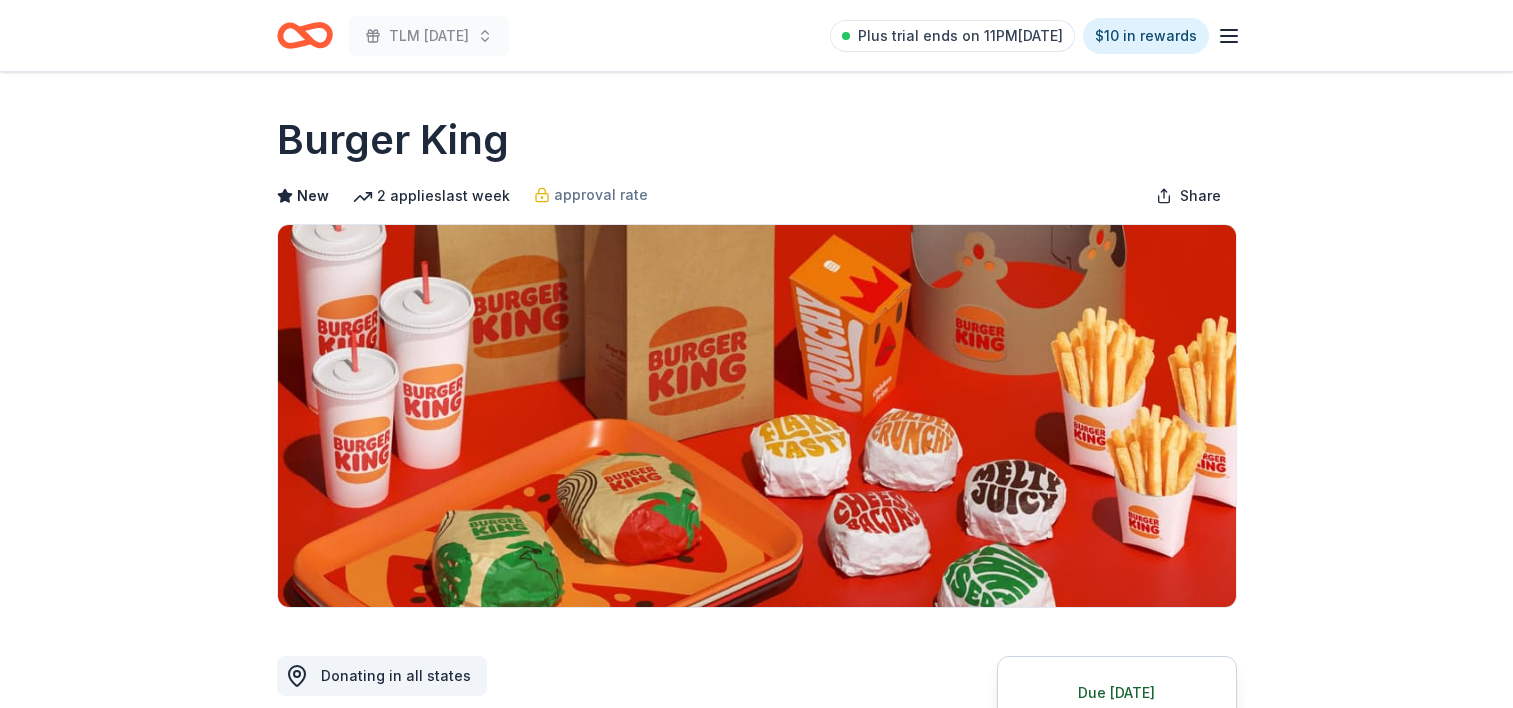 scroll, scrollTop: 0, scrollLeft: 0, axis: both 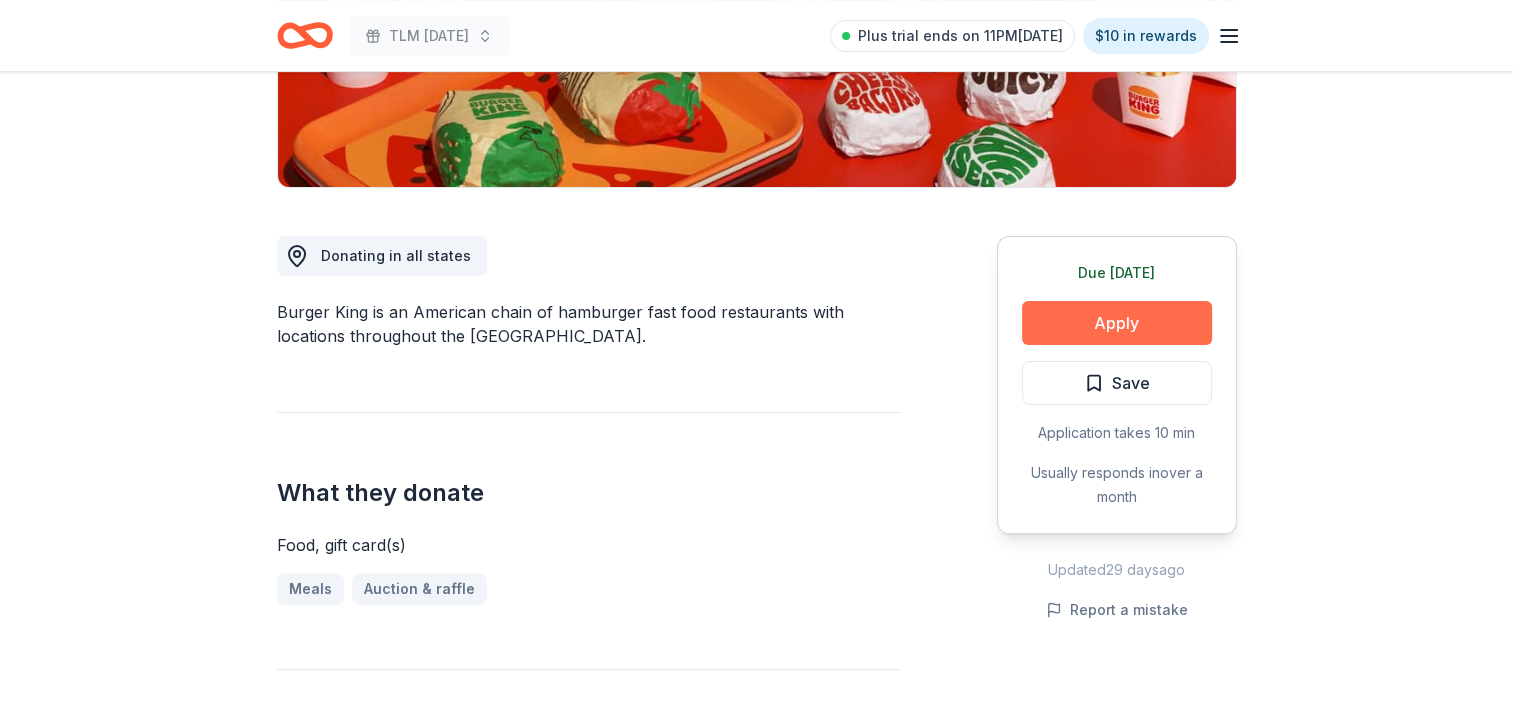 click on "Apply" at bounding box center (1117, 323) 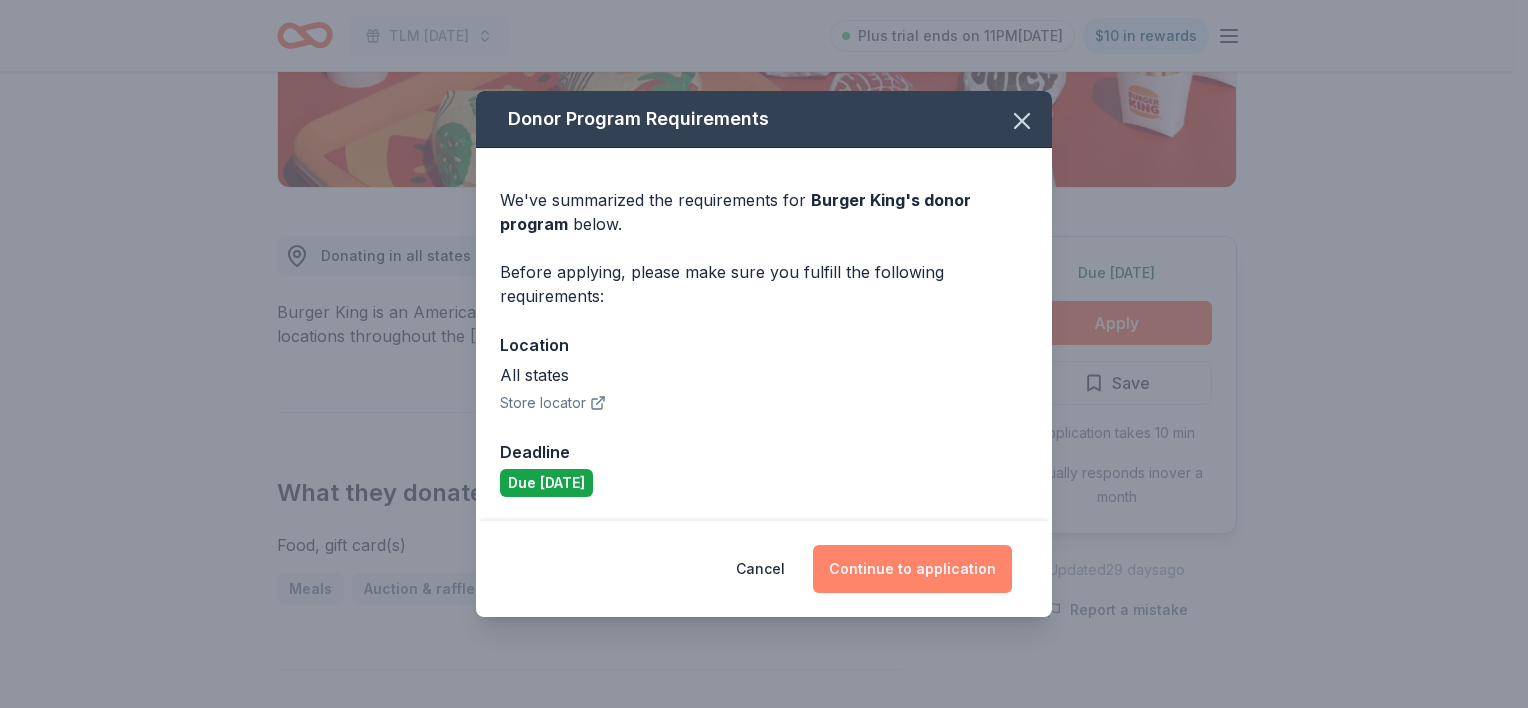 click on "Continue to application" at bounding box center [912, 569] 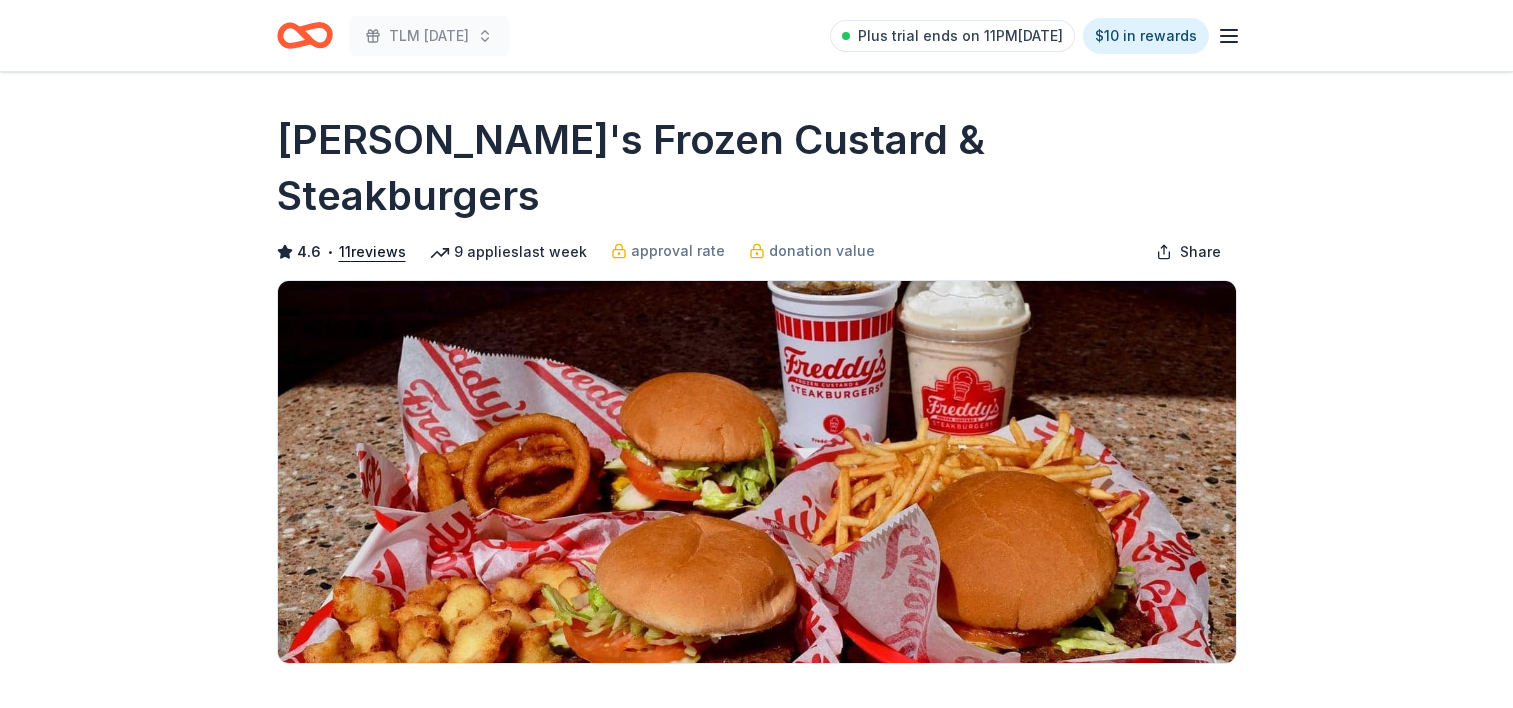 scroll, scrollTop: 0, scrollLeft: 0, axis: both 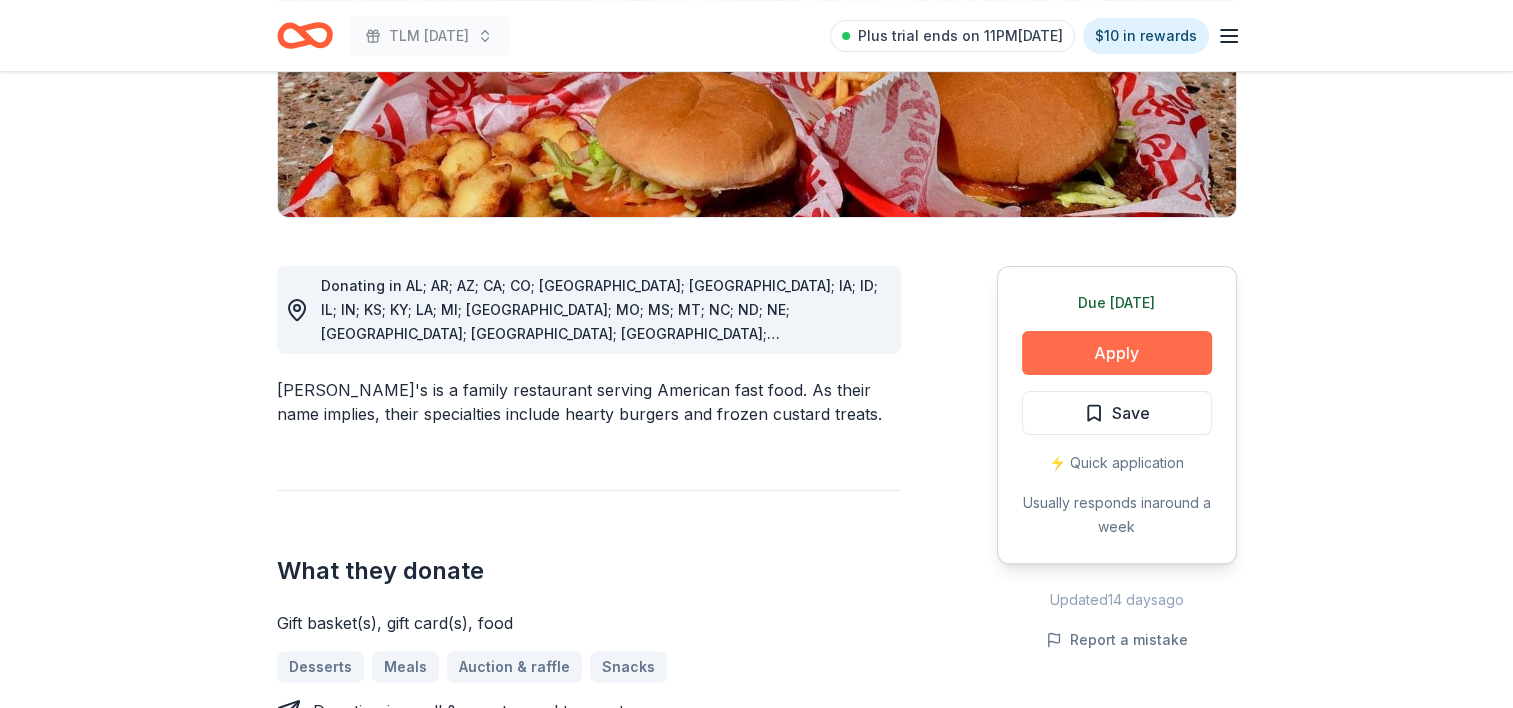 click on "Apply" at bounding box center [1117, 353] 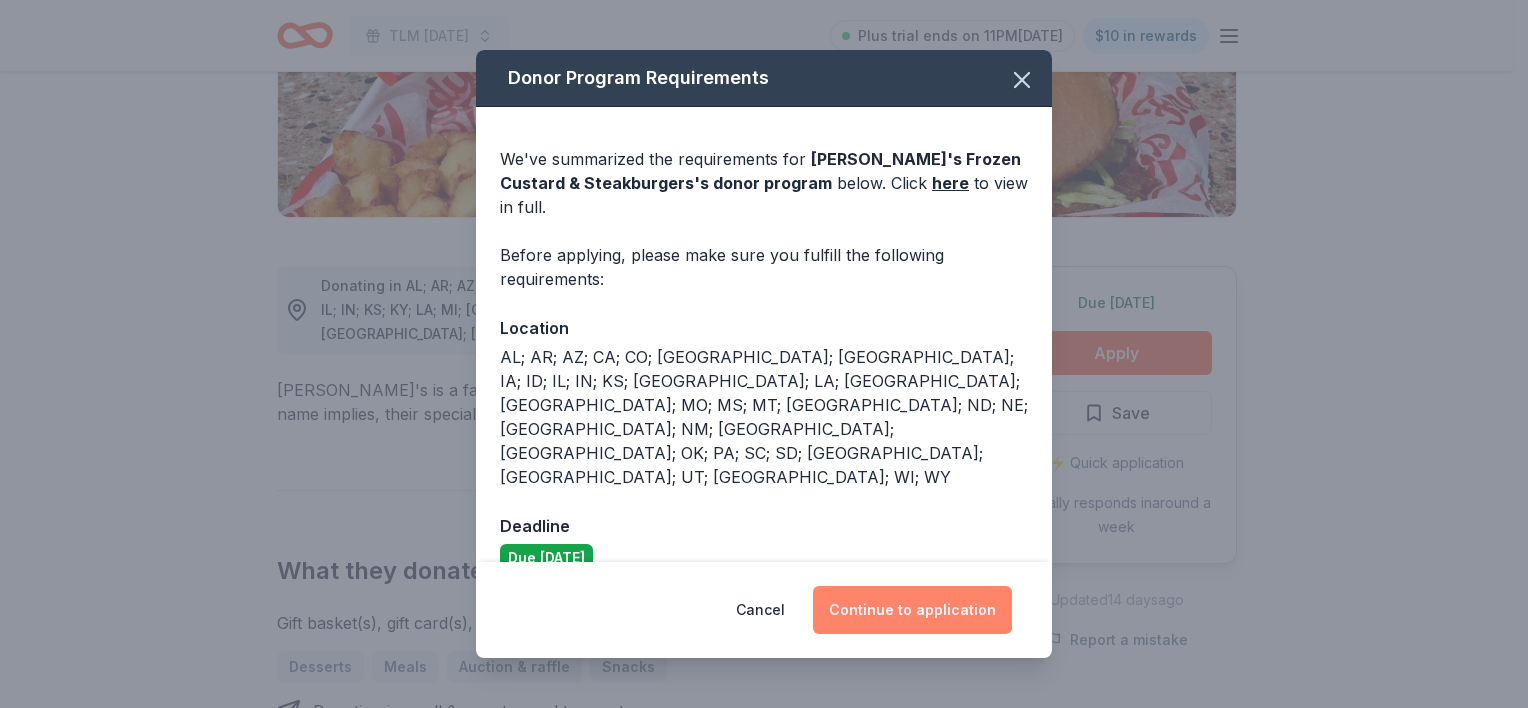 click on "Continue to application" at bounding box center [912, 610] 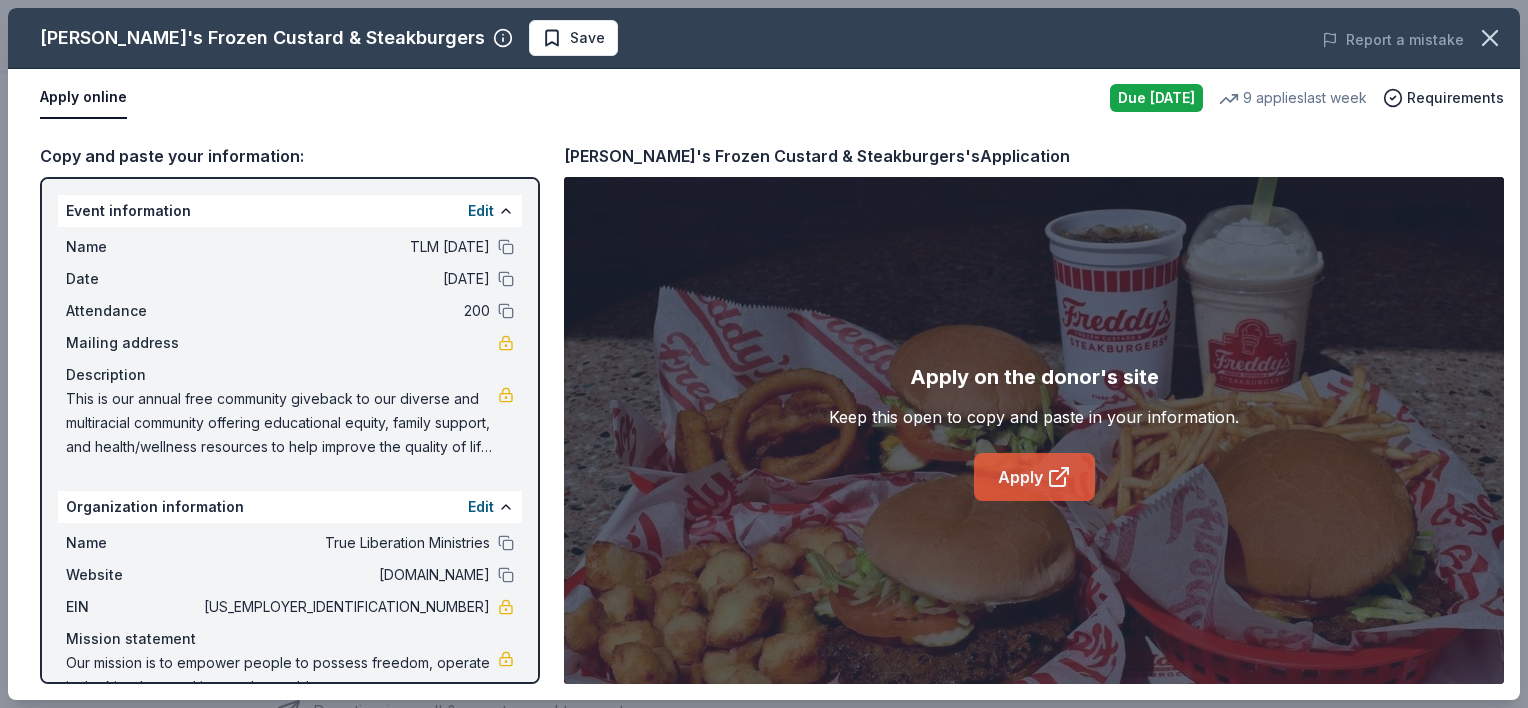 click on "Apply" at bounding box center [1034, 477] 